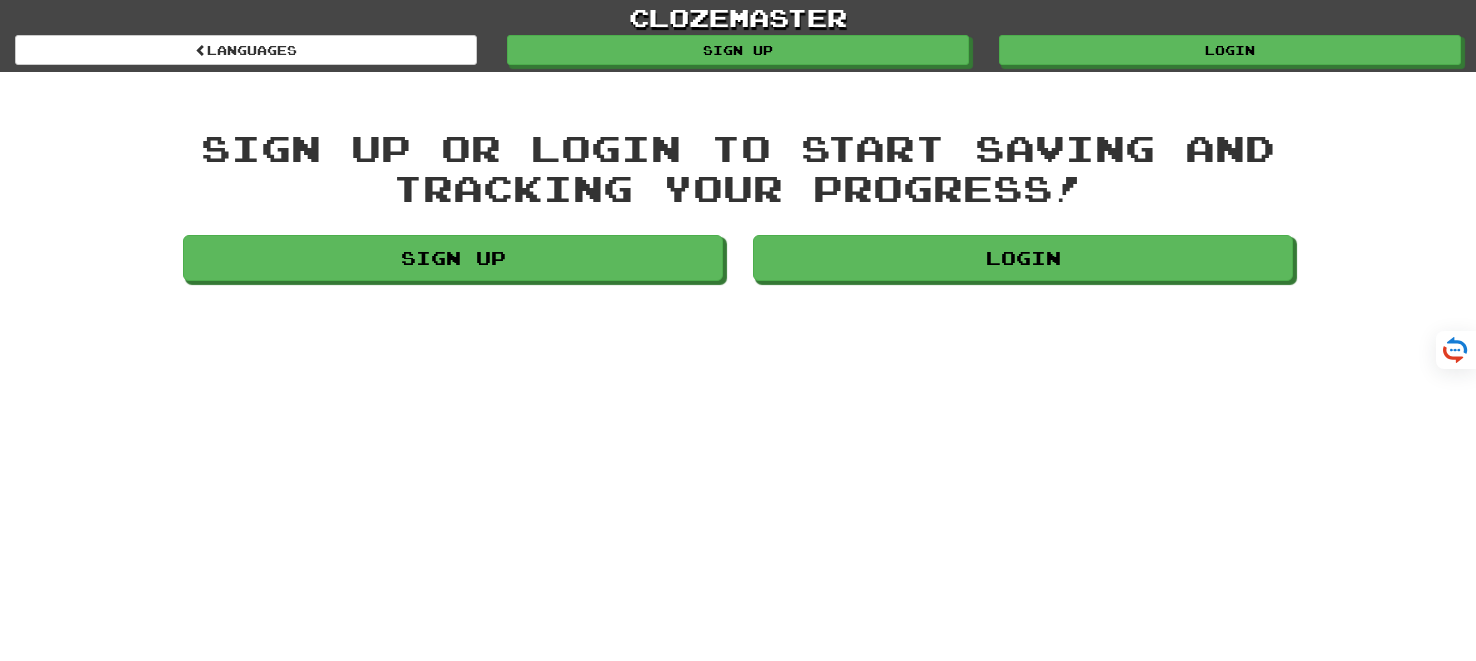 scroll, scrollTop: 0, scrollLeft: 0, axis: both 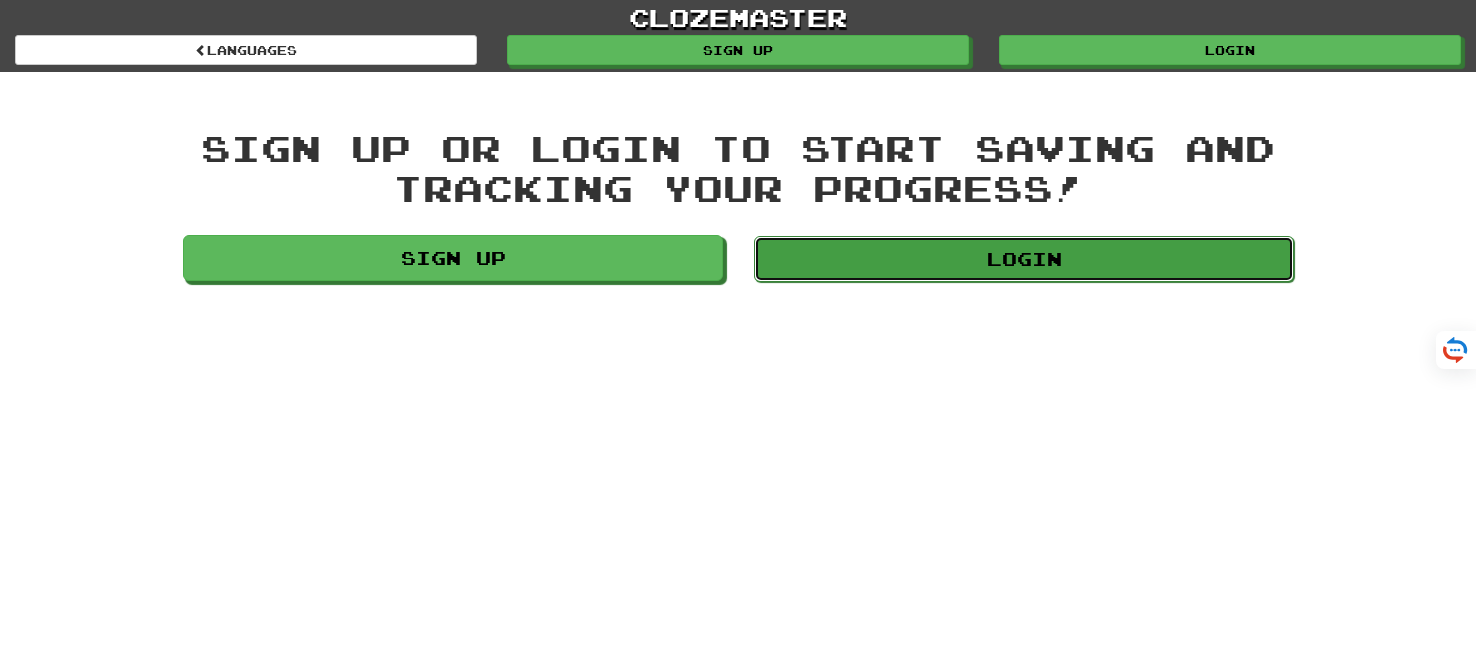 click on "Login" at bounding box center (1024, 259) 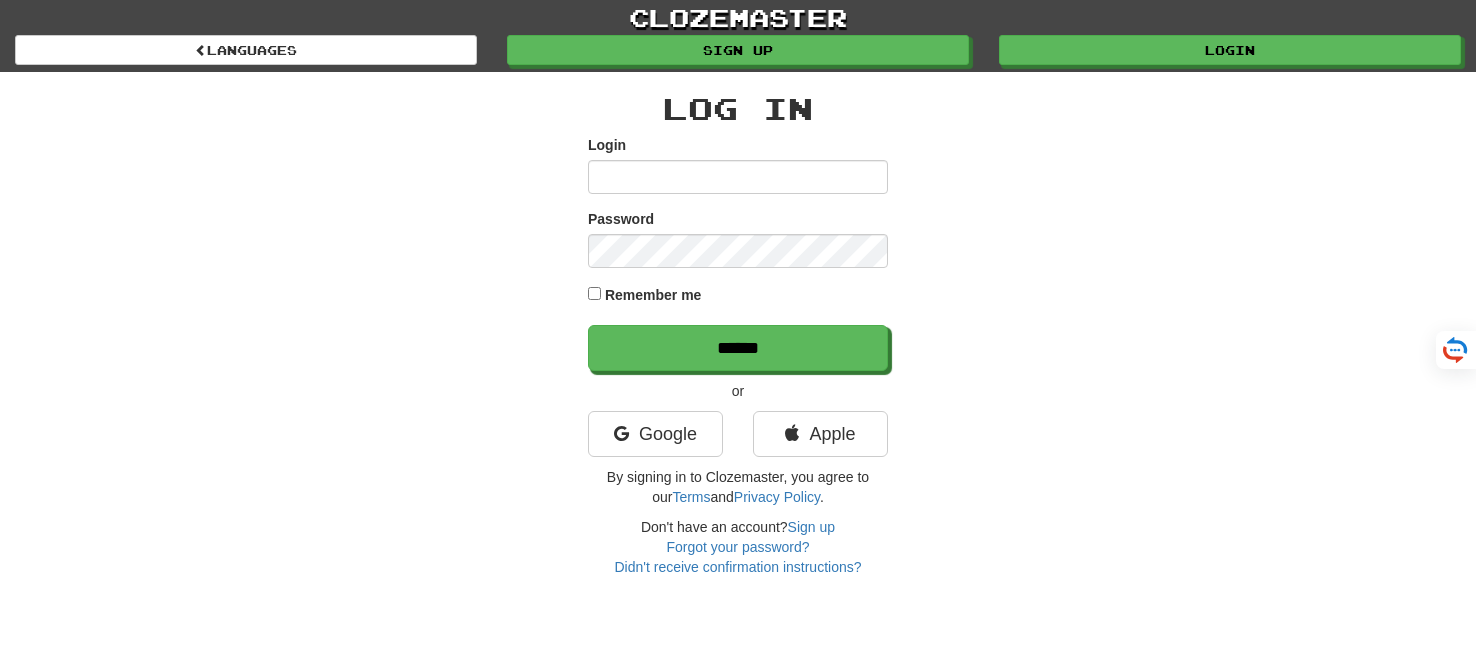scroll, scrollTop: 0, scrollLeft: 0, axis: both 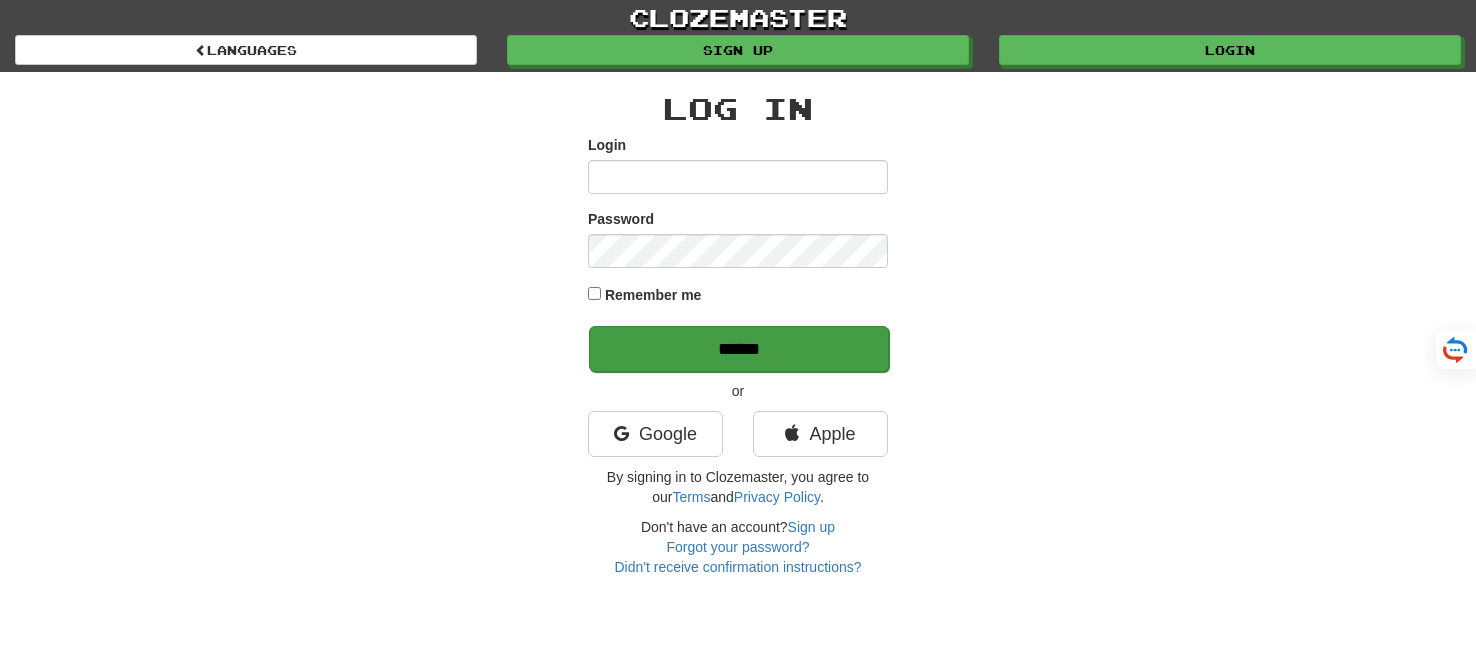 type on "*******" 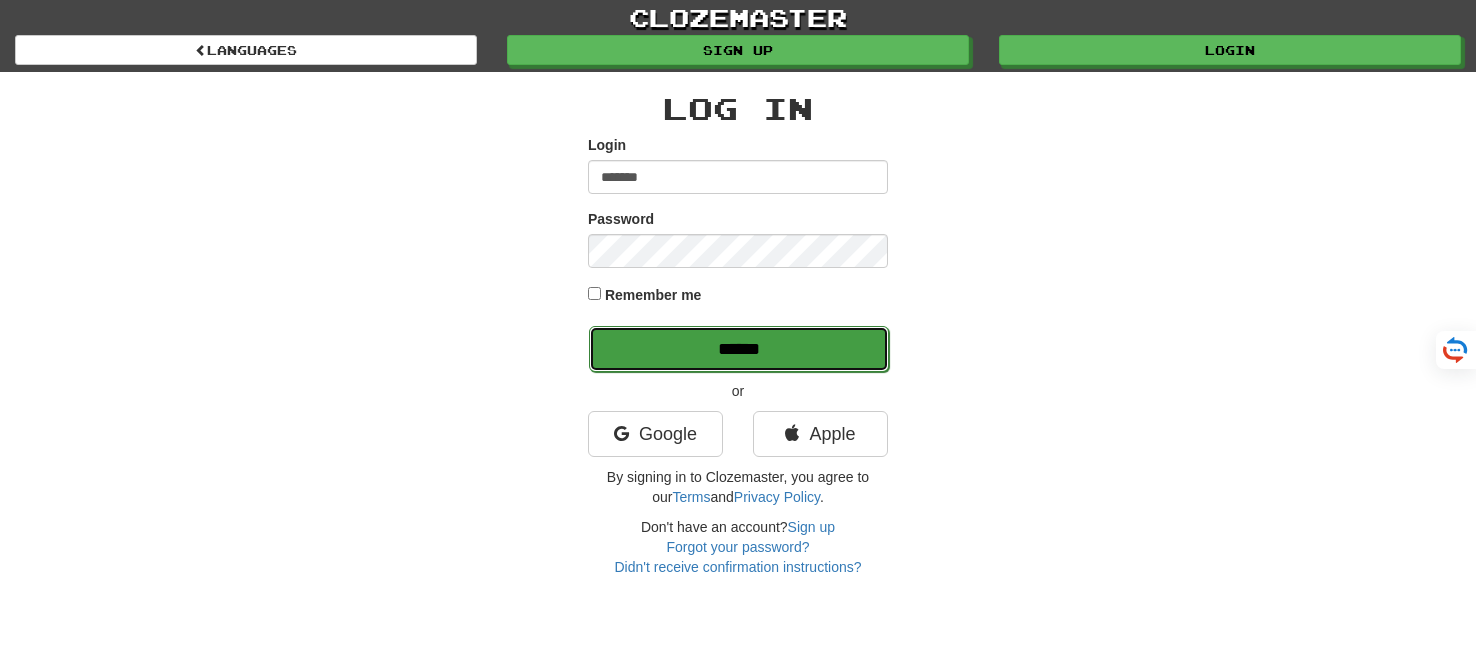 click on "******" at bounding box center [739, 349] 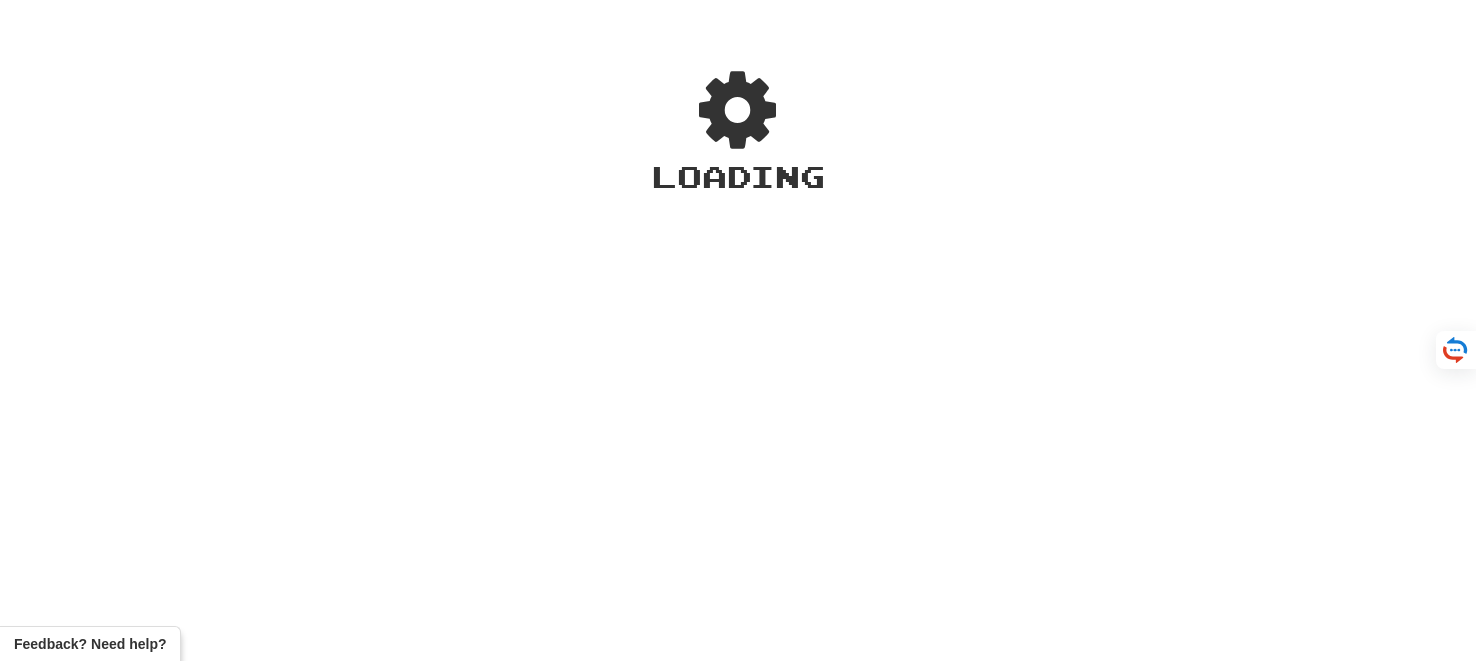 scroll, scrollTop: 0, scrollLeft: 0, axis: both 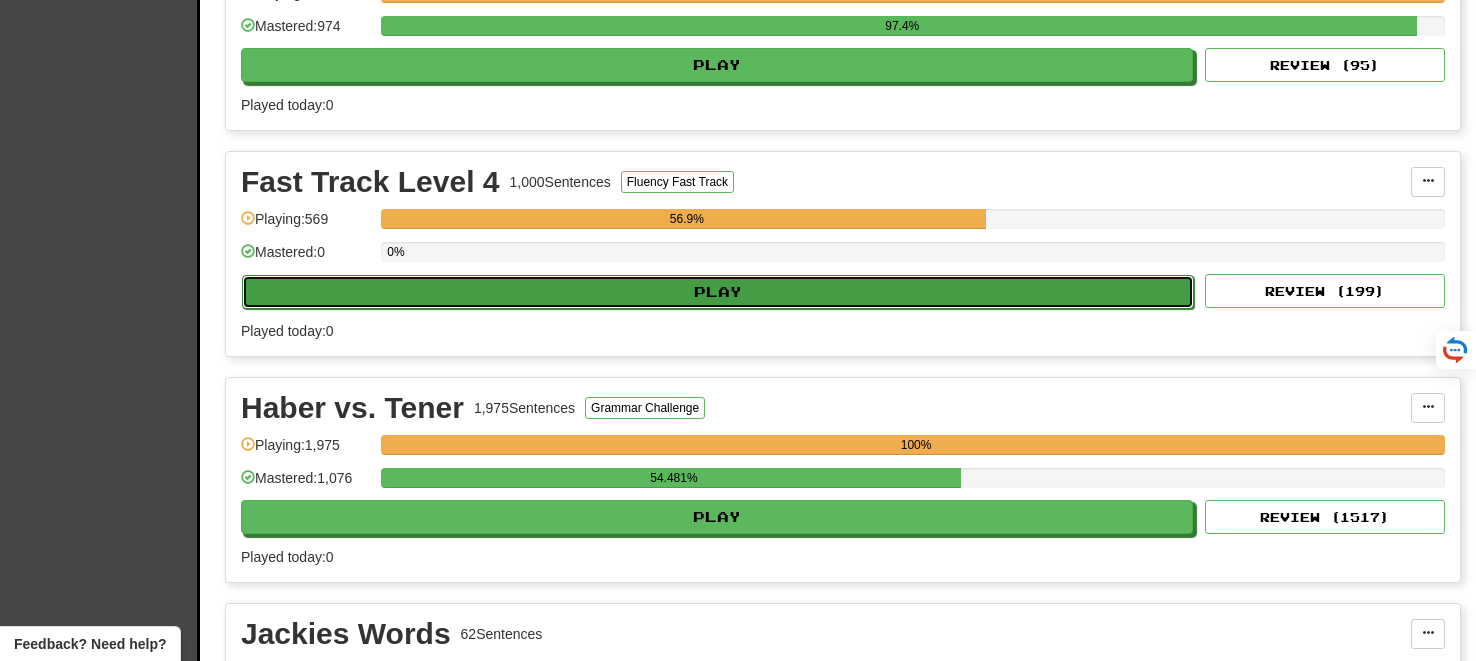 click on "Play" at bounding box center [718, 292] 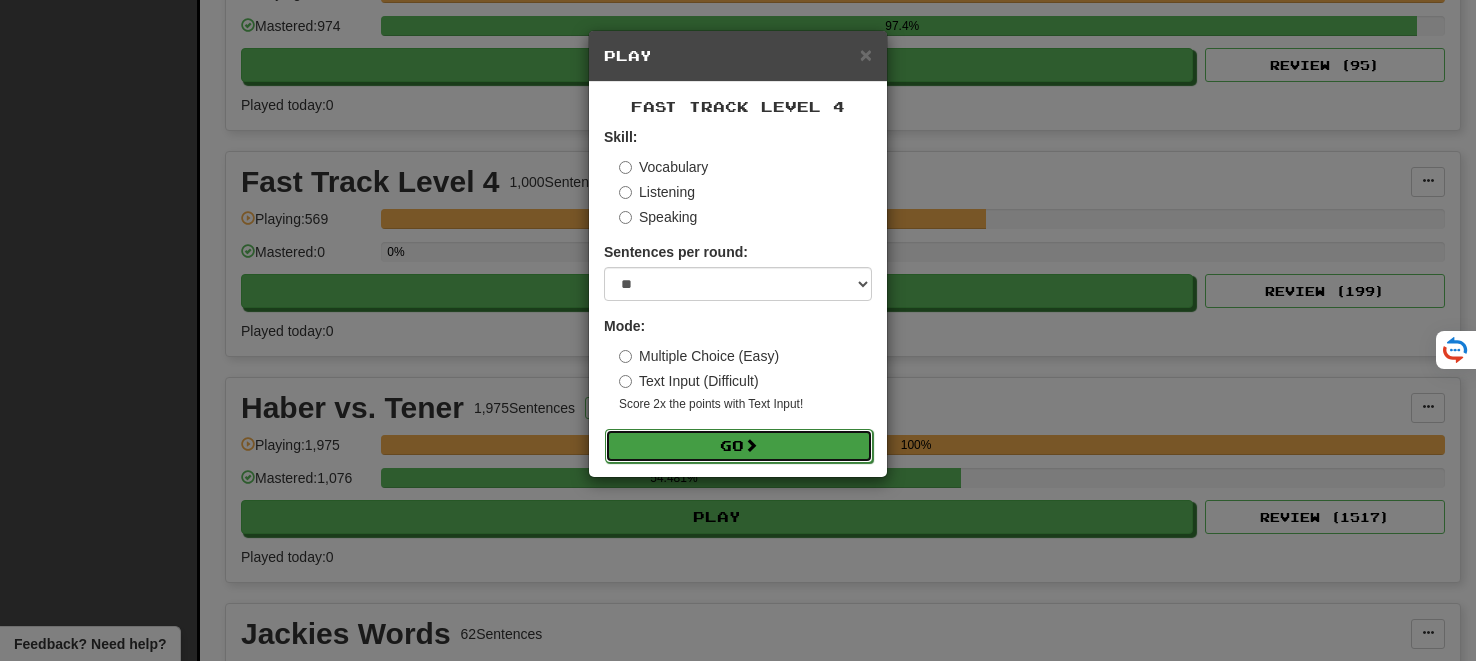 click on "Go" at bounding box center (739, 446) 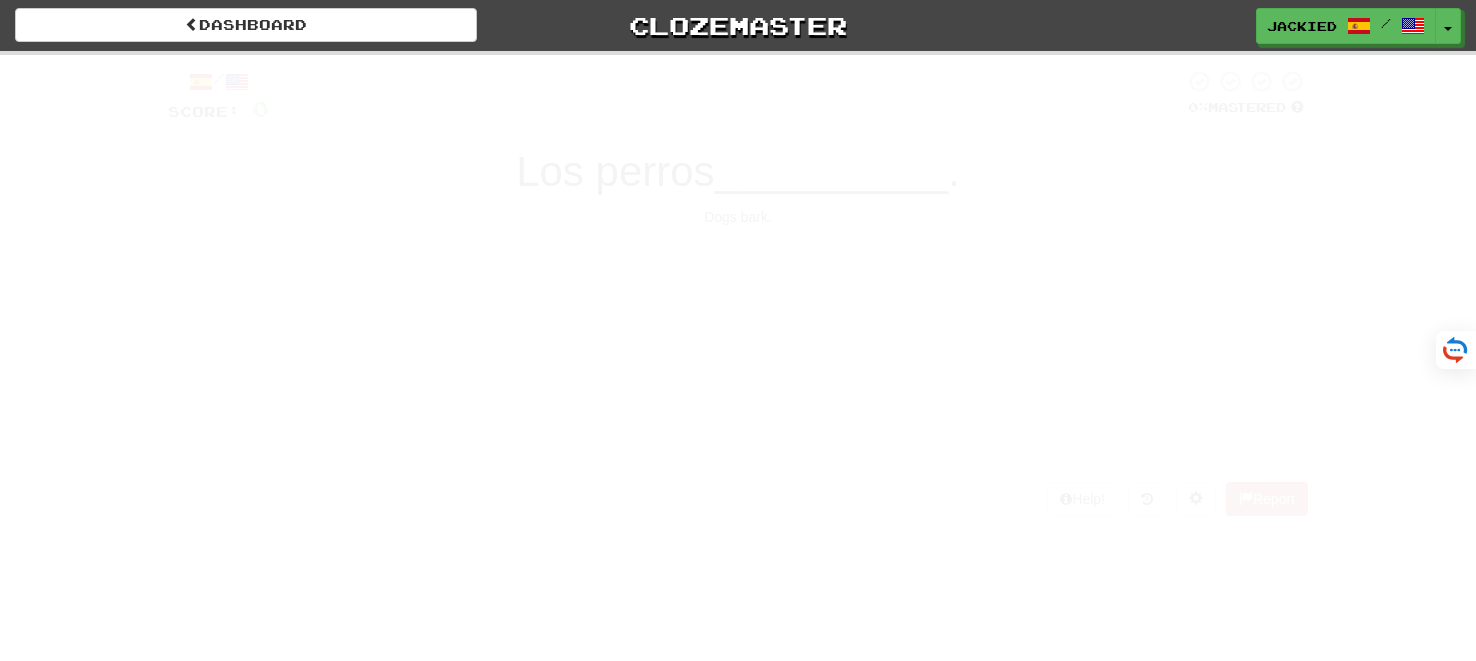 scroll, scrollTop: 0, scrollLeft: 0, axis: both 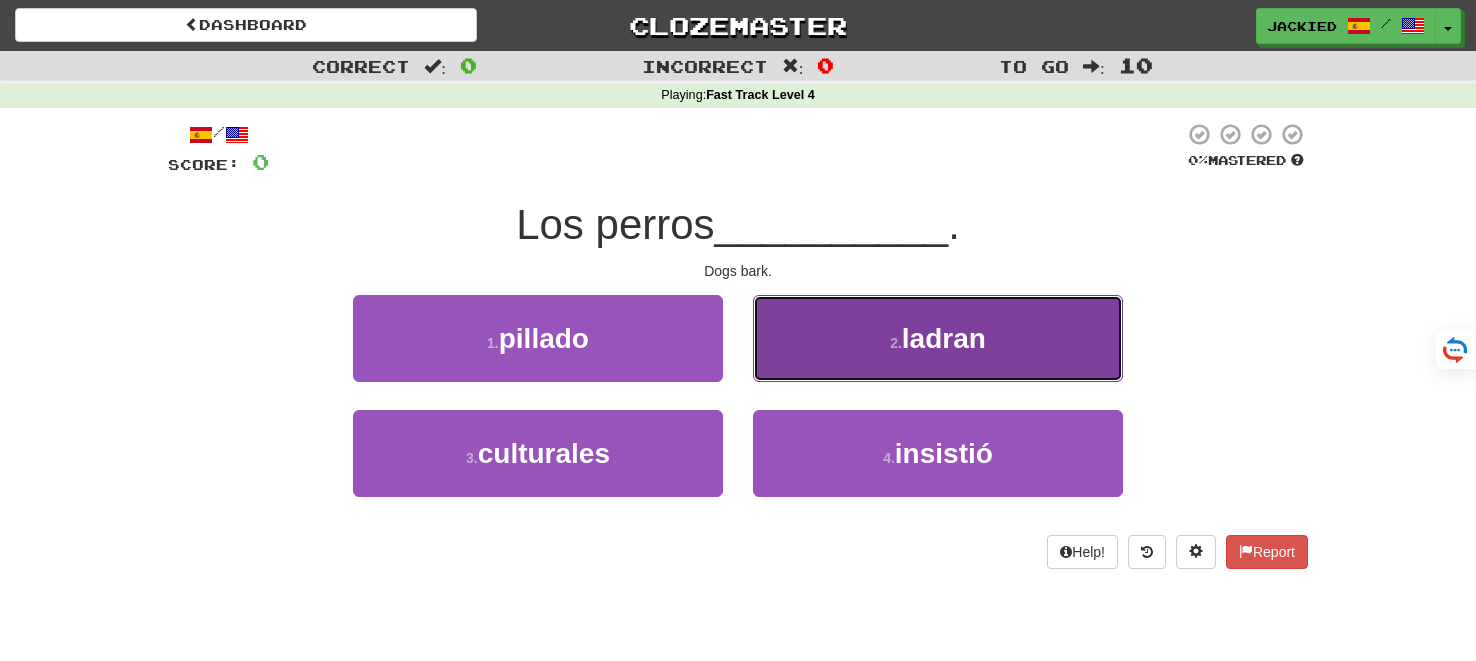 click on "2 .  ladran" at bounding box center (938, 338) 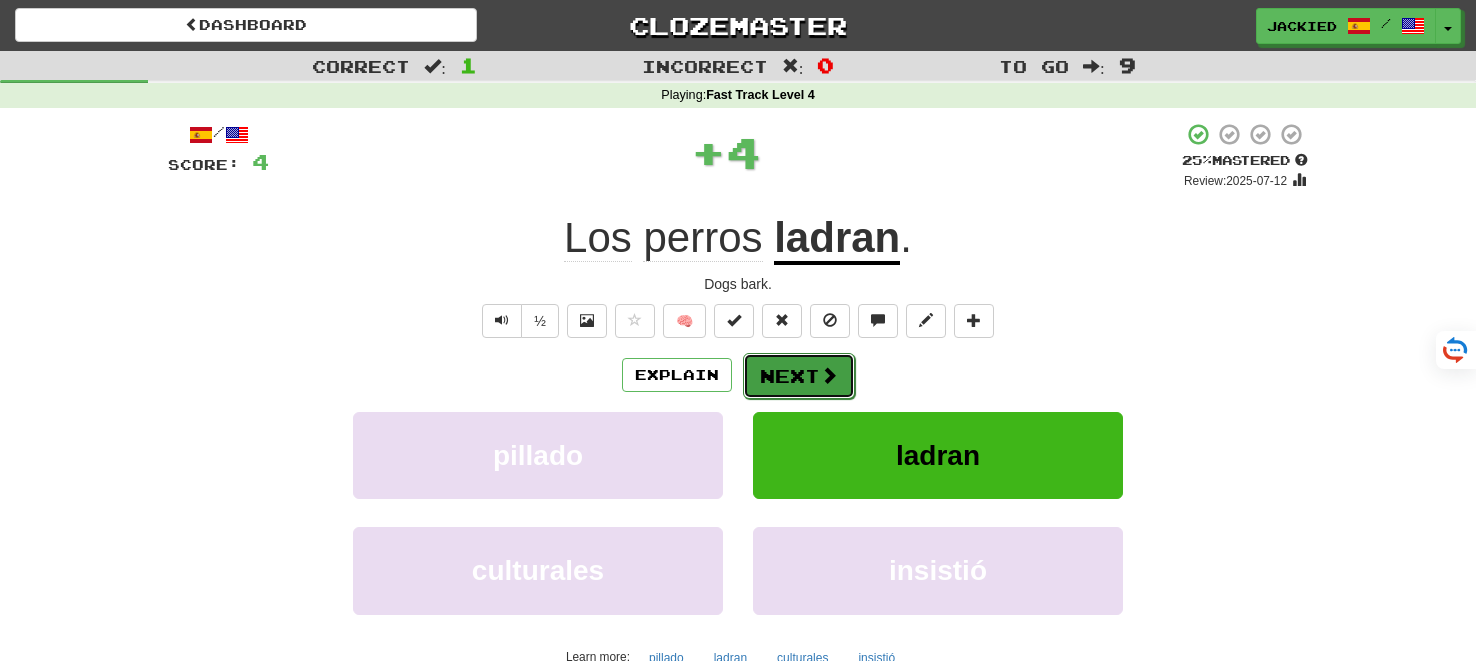 click on "Next" at bounding box center (799, 376) 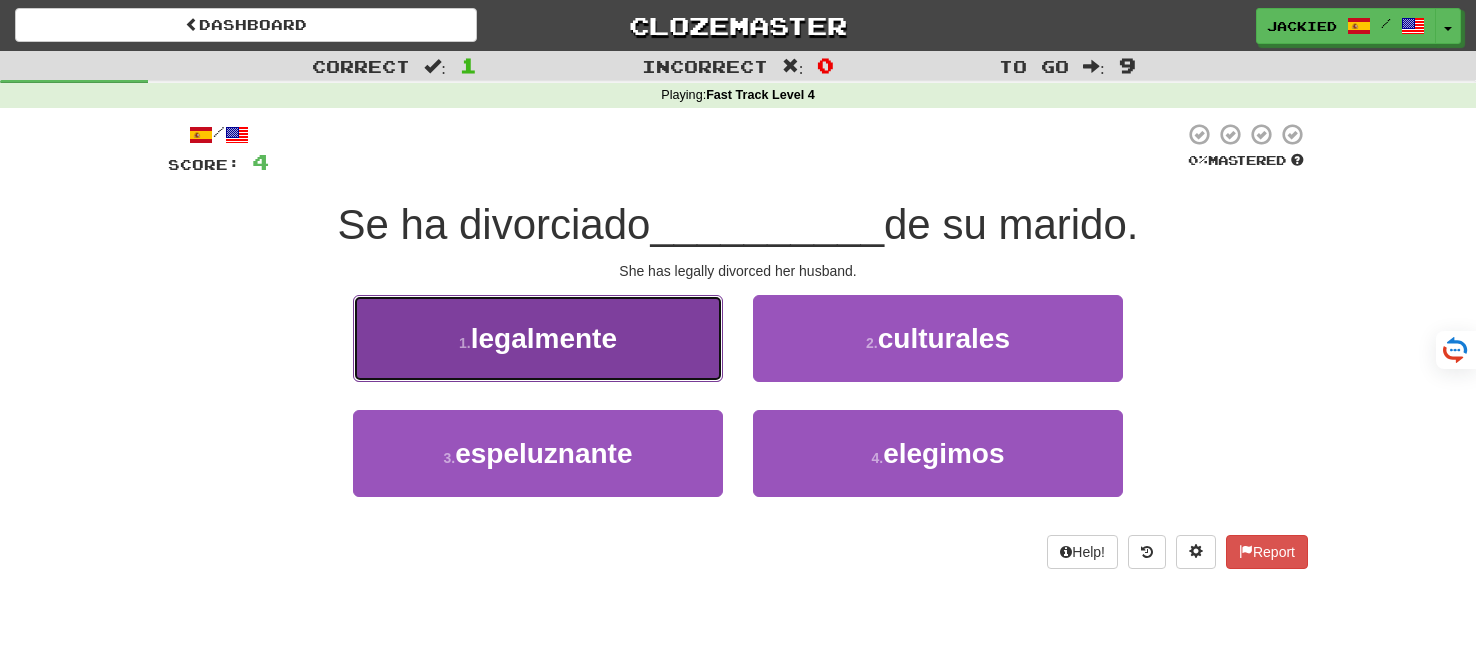 click on "1 .  legalmente" at bounding box center [538, 338] 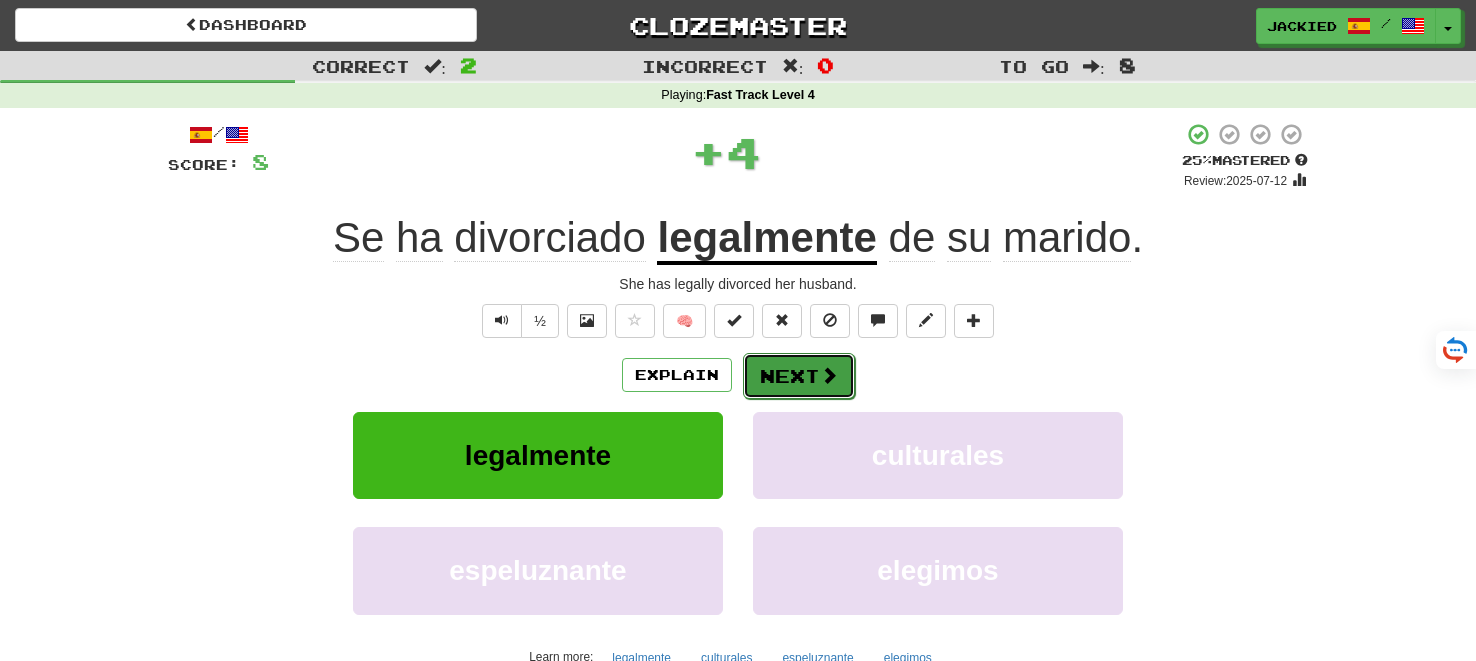 click on "Next" at bounding box center [799, 376] 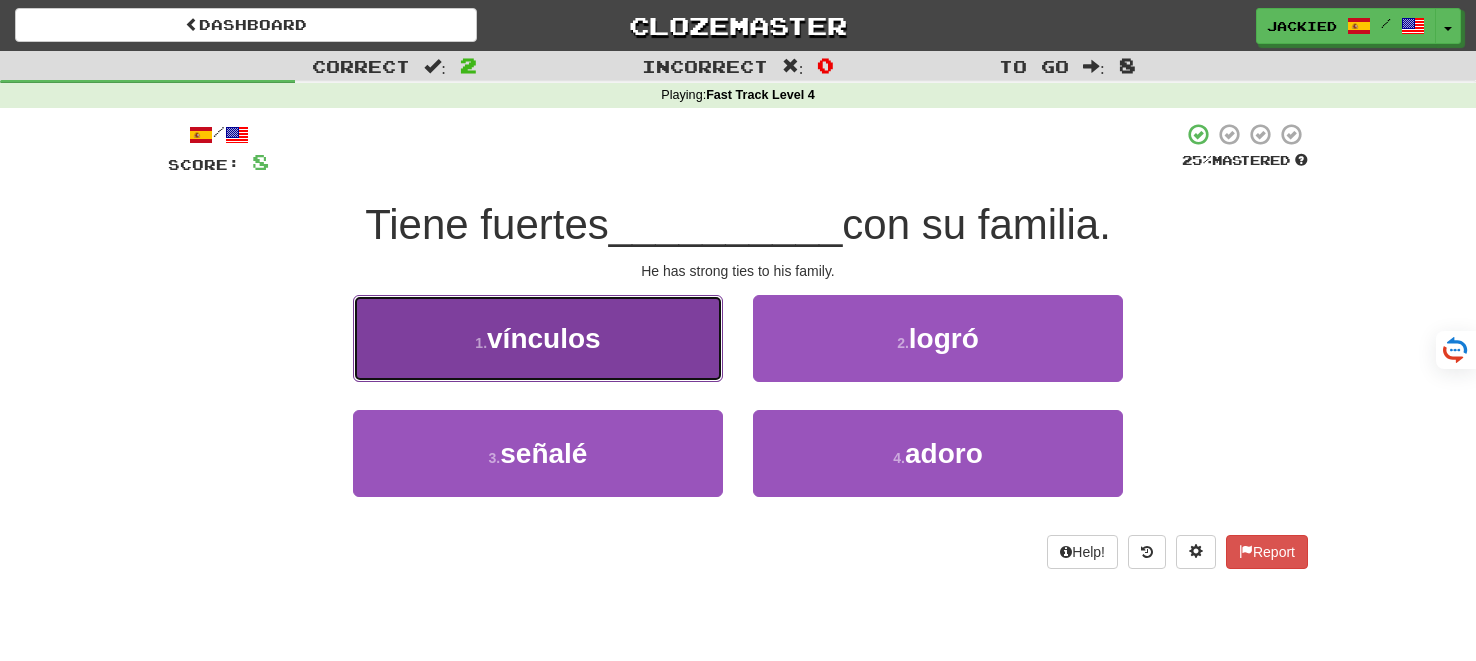 click on "1 .  vínculos" at bounding box center [538, 338] 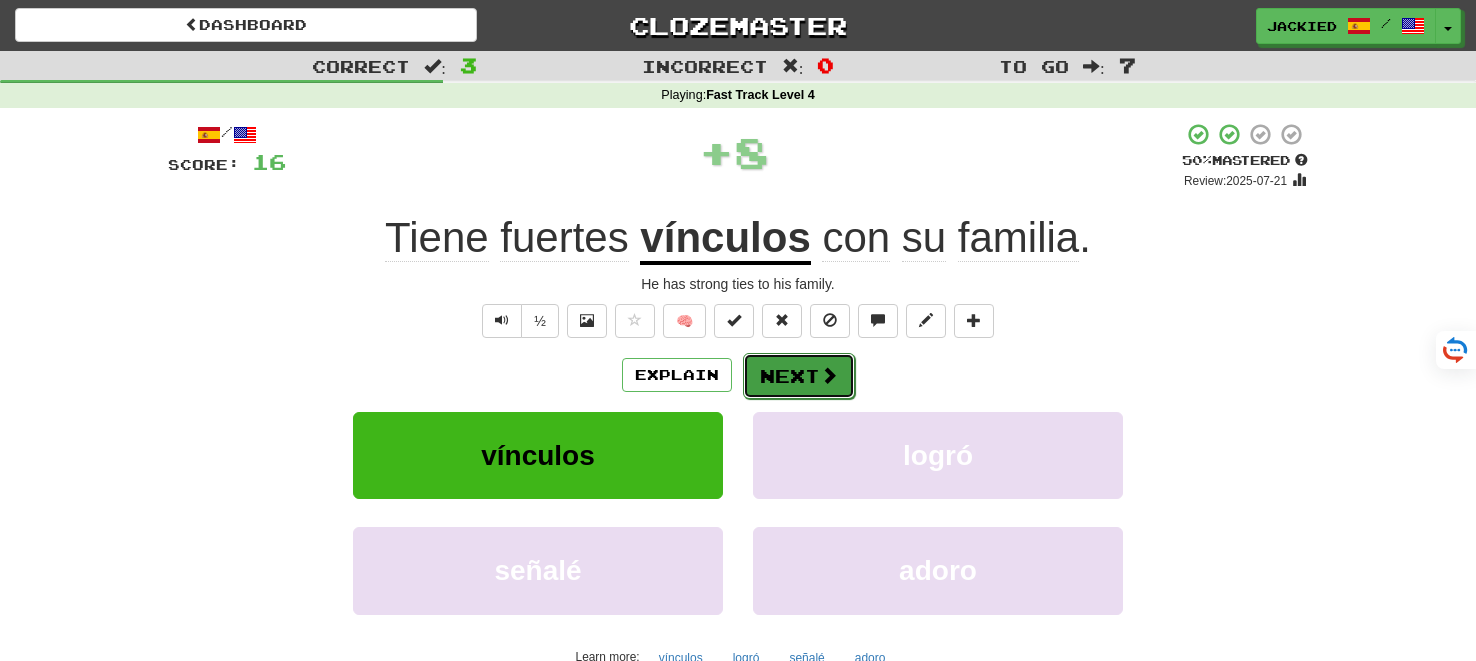 click on "Next" at bounding box center [799, 376] 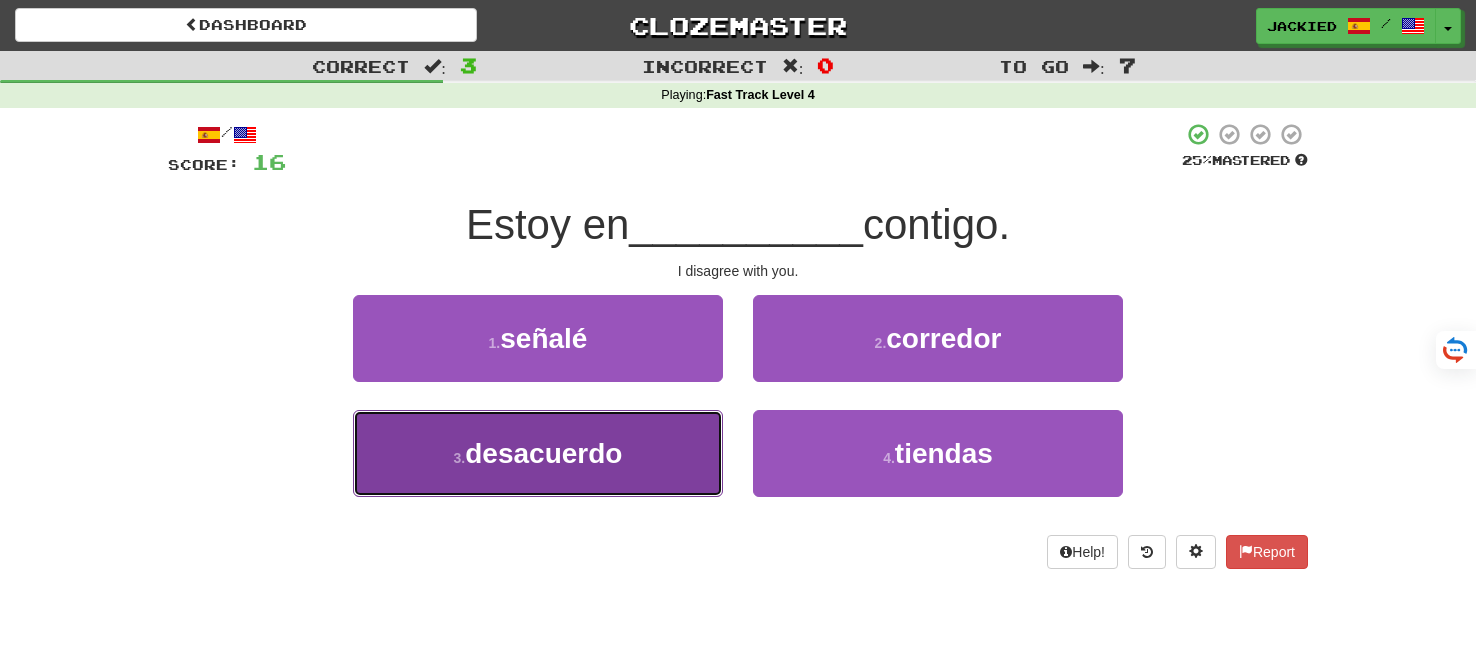 click on "3 .  desacuerdo" at bounding box center (538, 453) 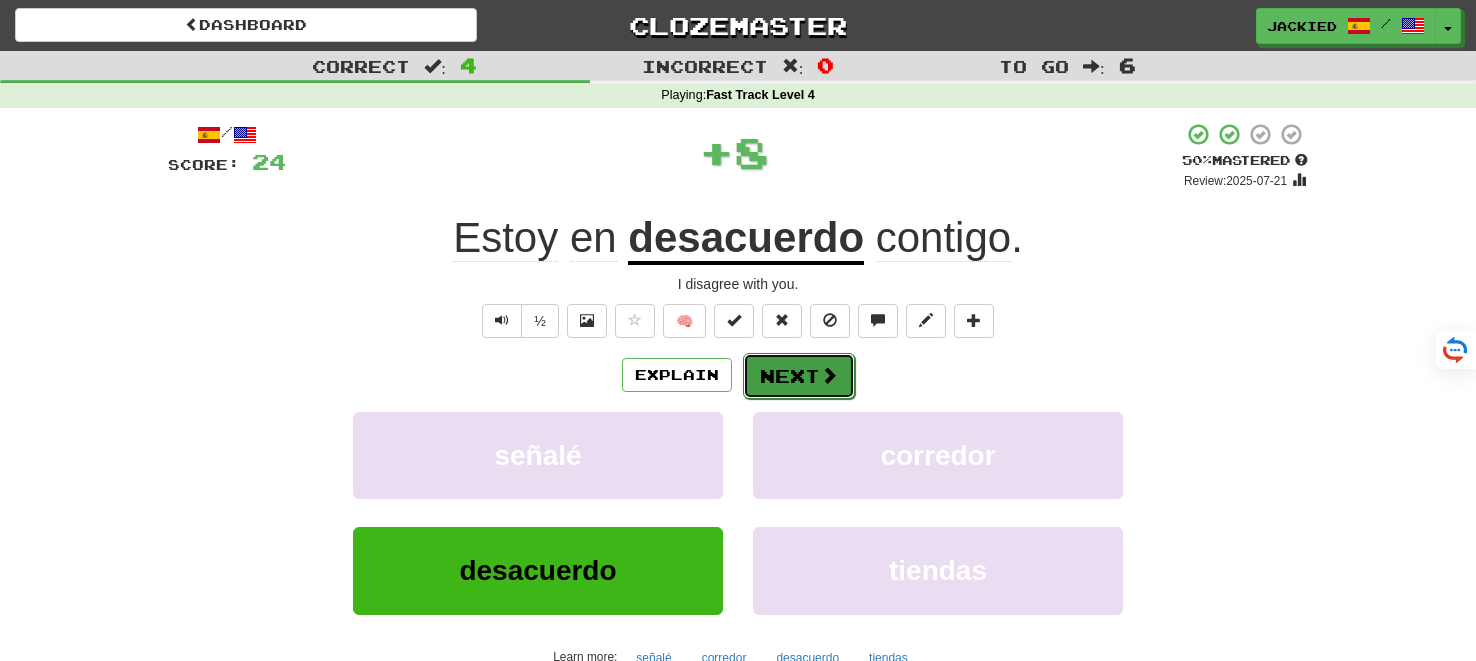 click on "Next" at bounding box center (799, 376) 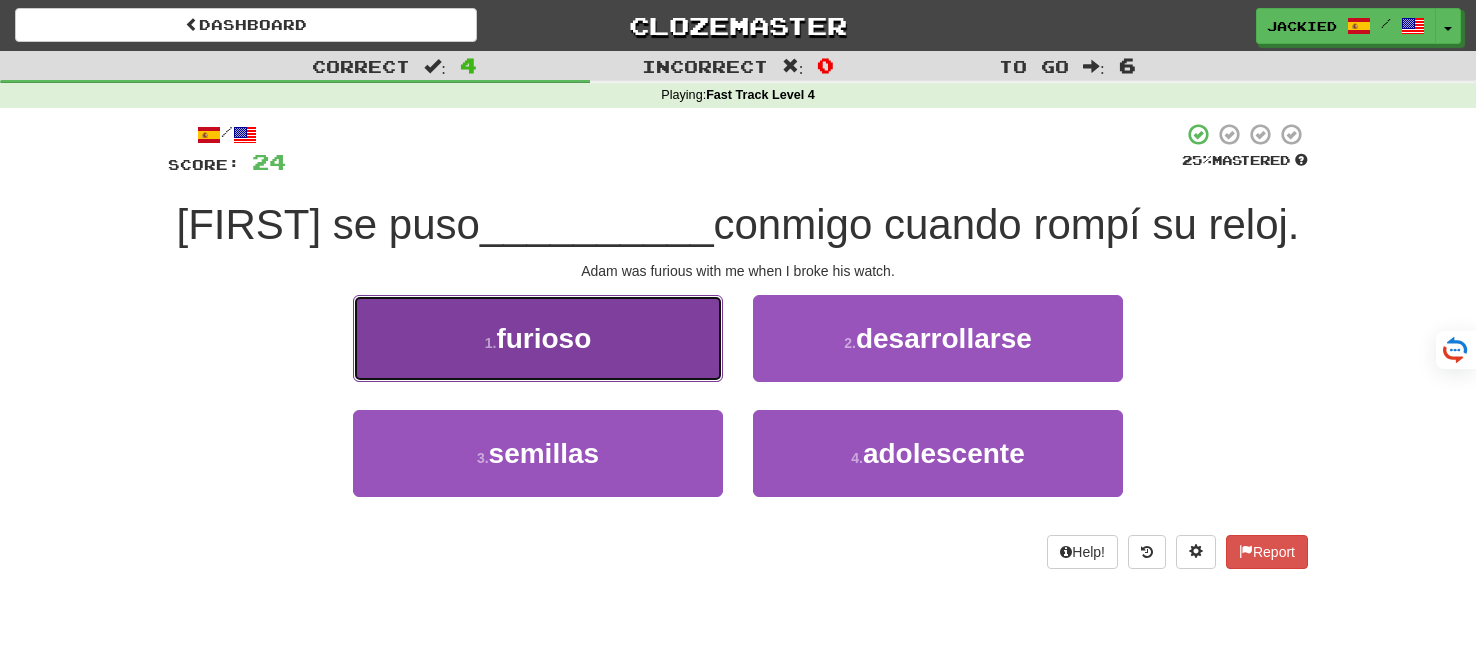 click on "furioso" at bounding box center (543, 338) 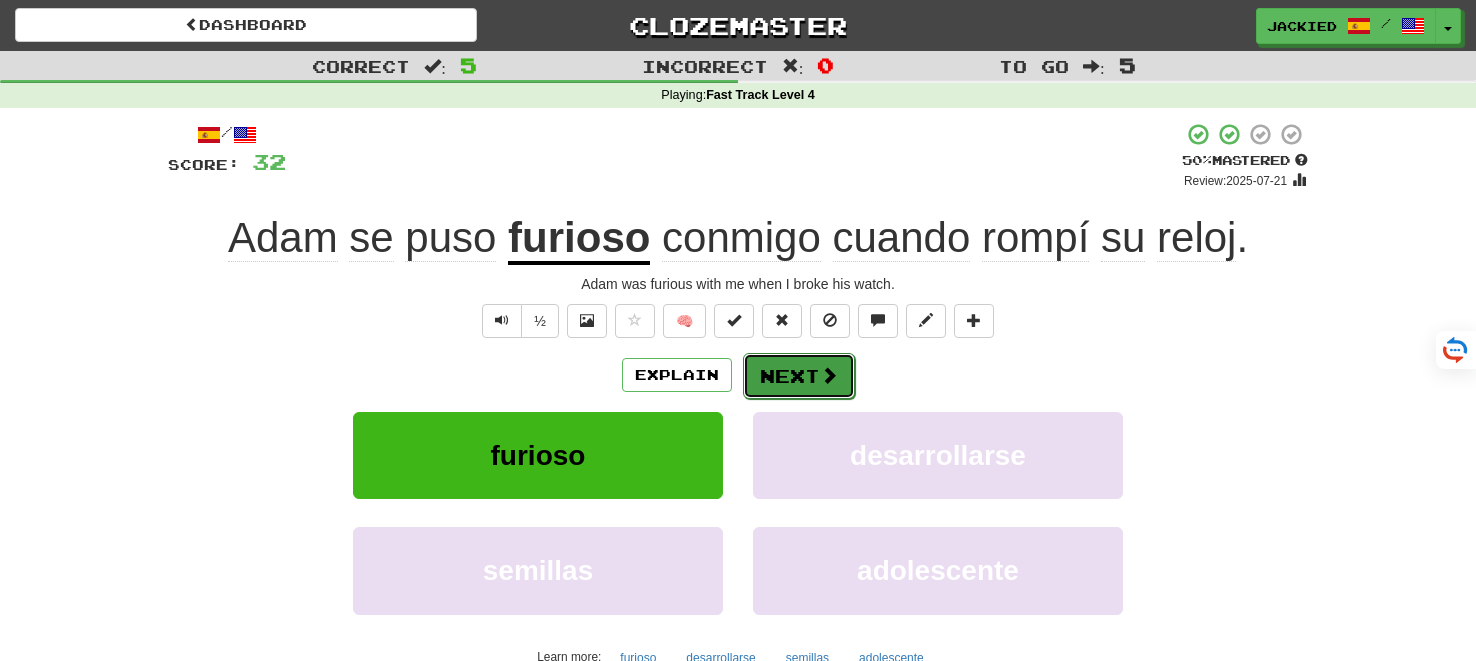 click on "Next" at bounding box center (799, 376) 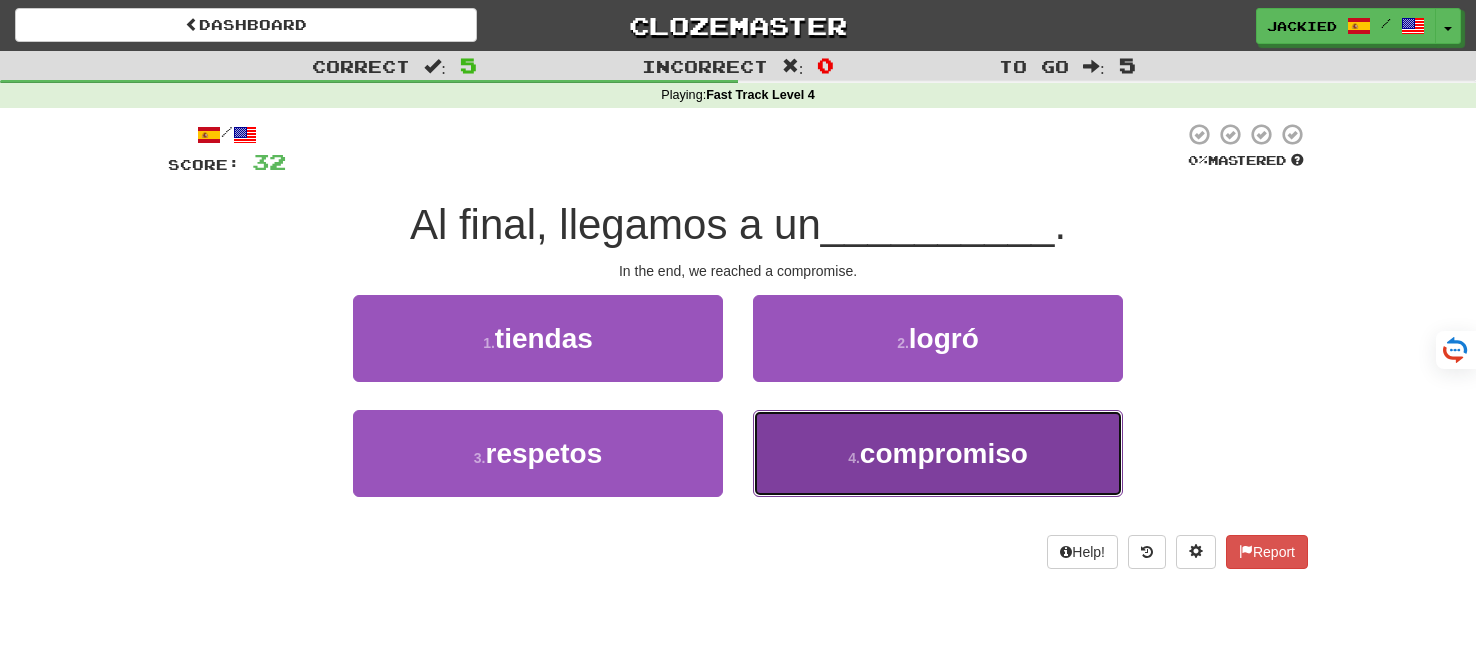 click on "4 .  compromiso" at bounding box center (938, 453) 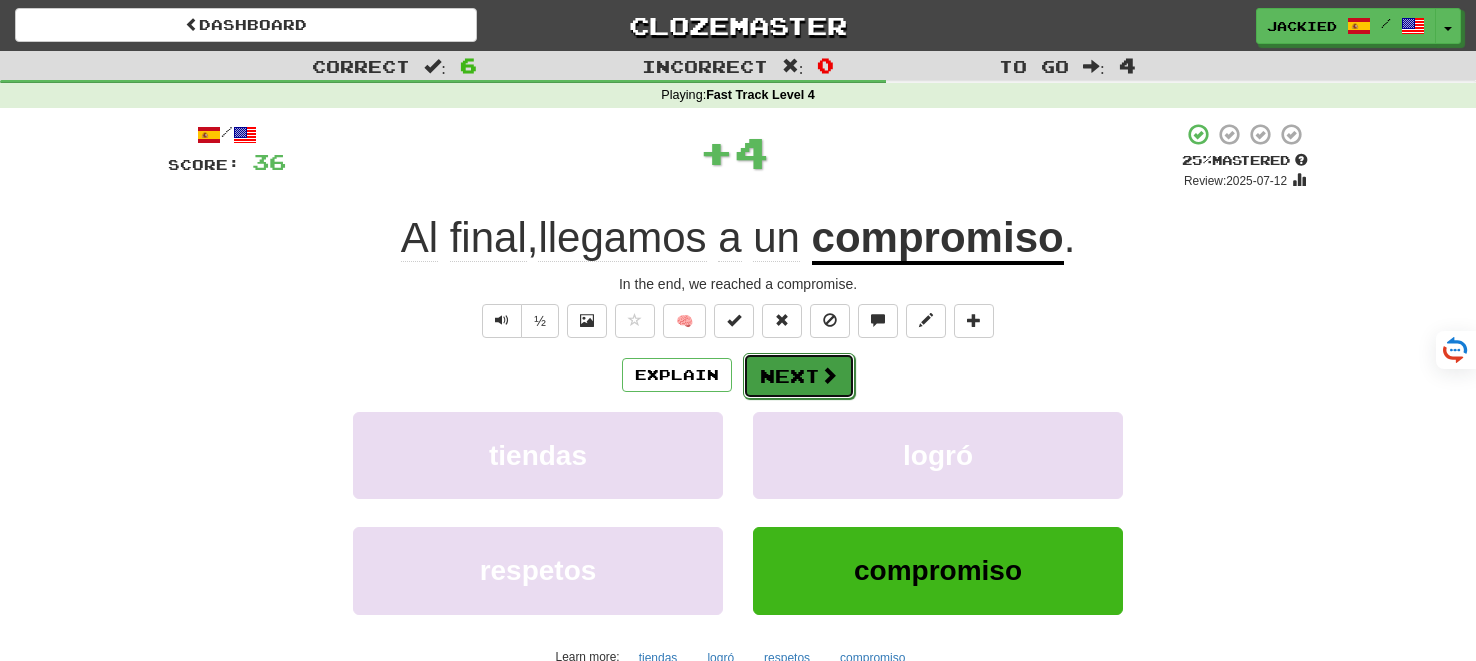 click on "Next" at bounding box center [799, 376] 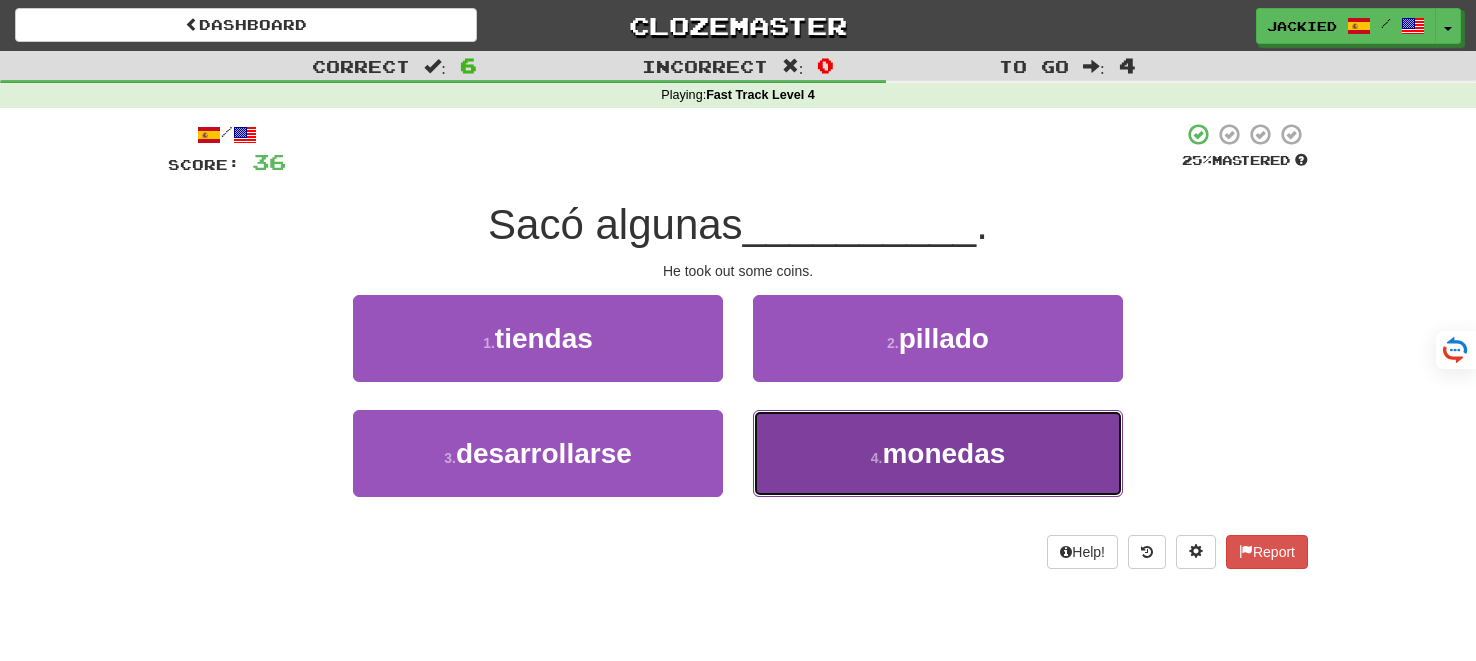 click on "4 .  monedas" at bounding box center (938, 453) 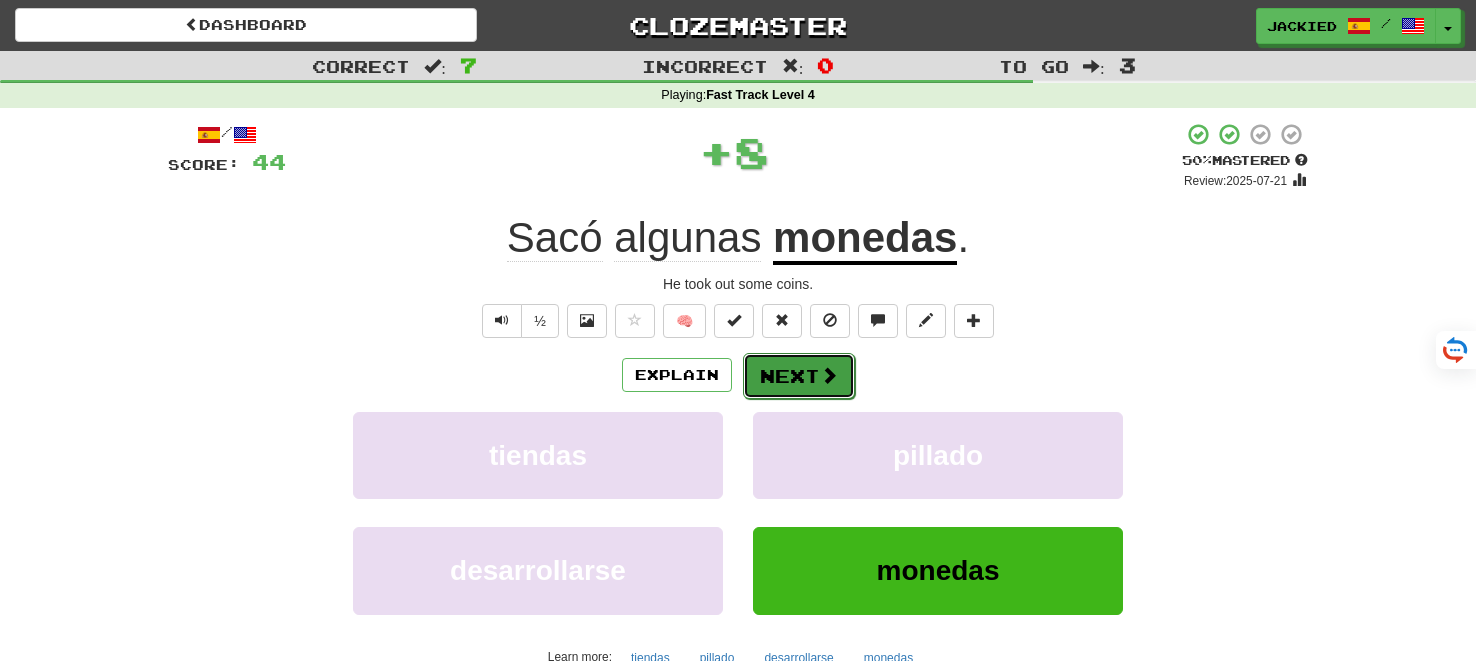click on "Next" at bounding box center (799, 376) 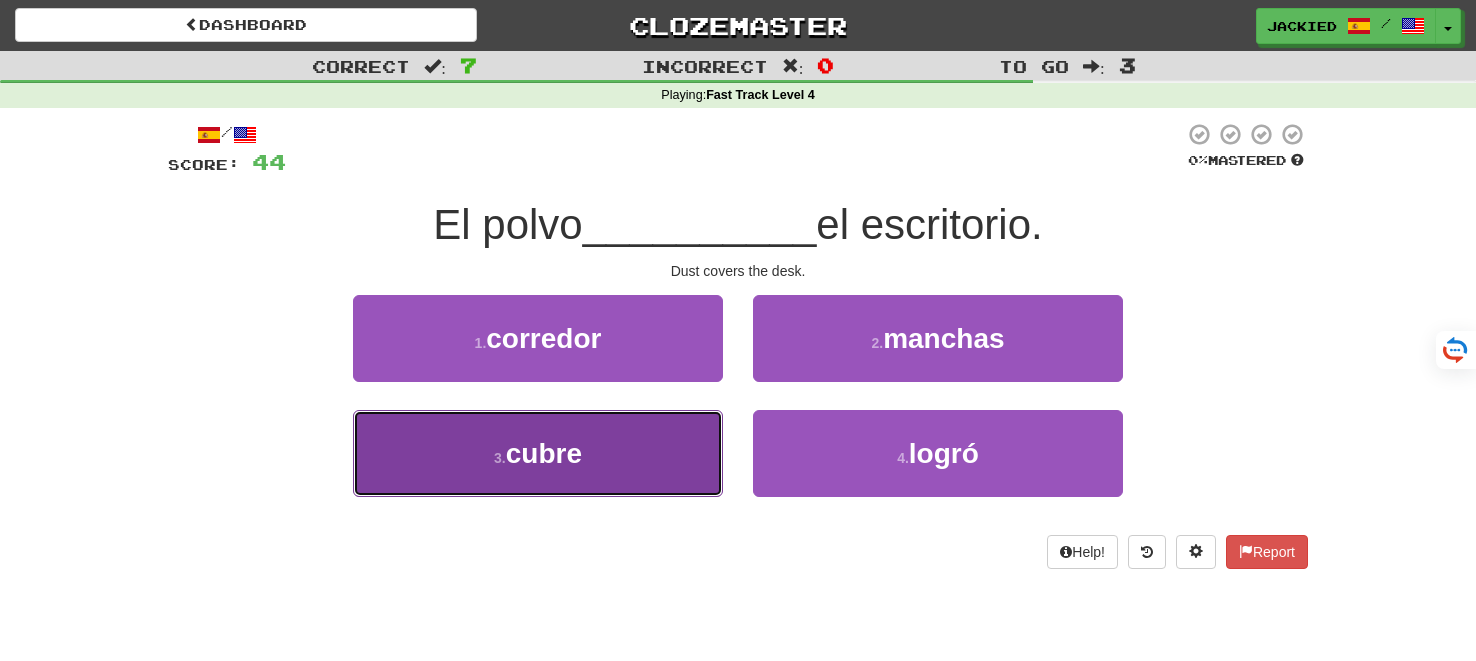 click on "3 .  cubre" at bounding box center [538, 453] 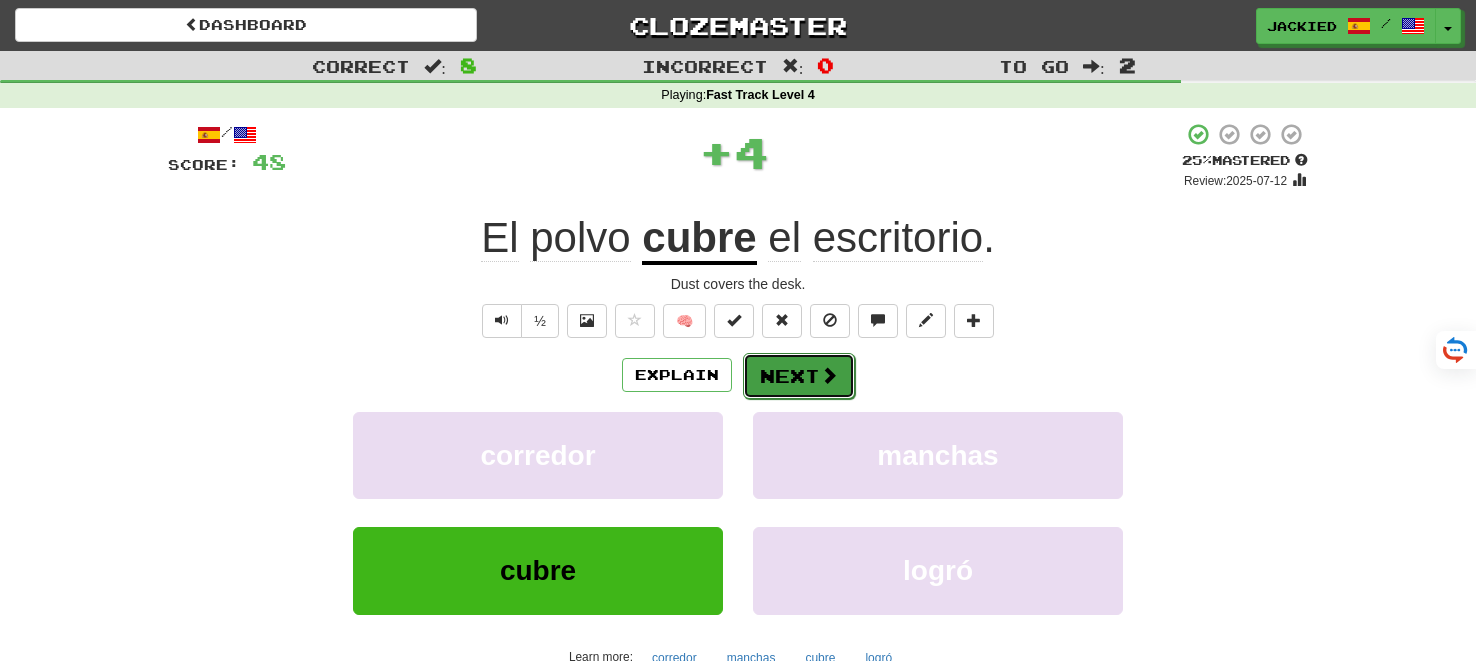 click on "Next" at bounding box center (799, 376) 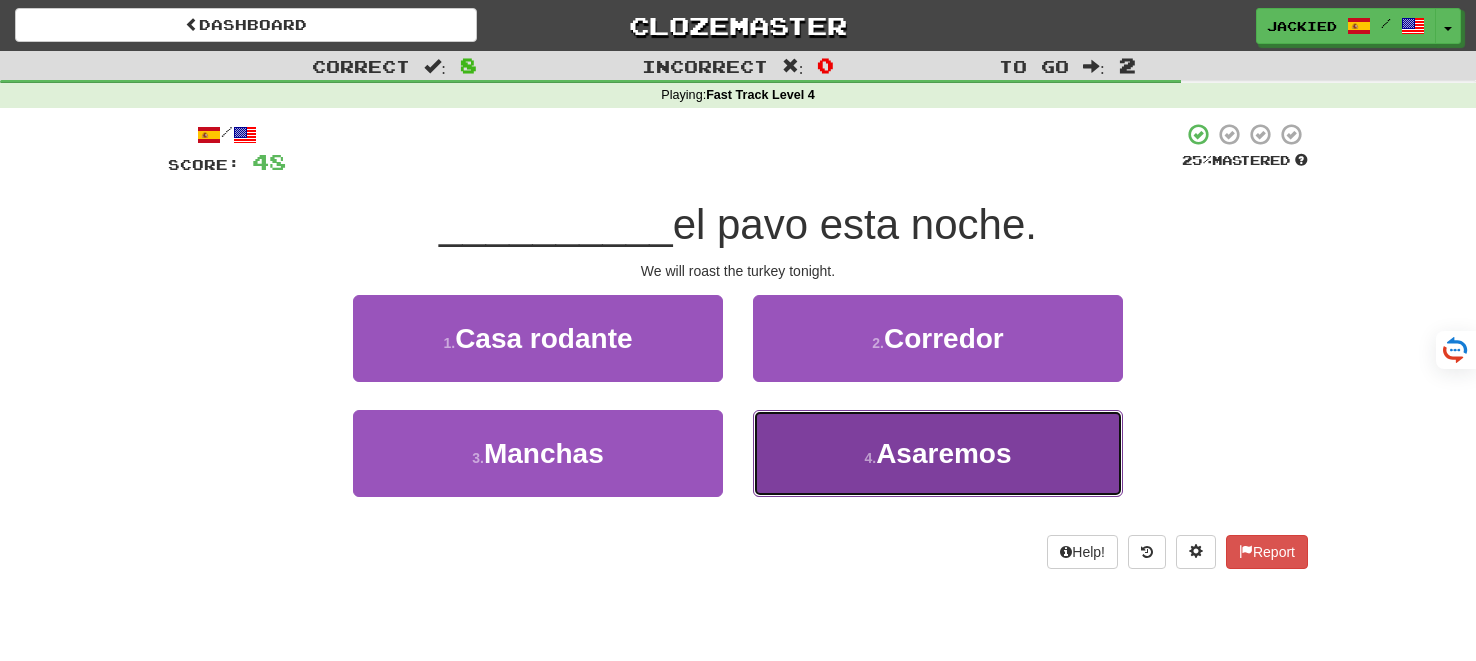 click on "4 .  Asaremos" at bounding box center (938, 453) 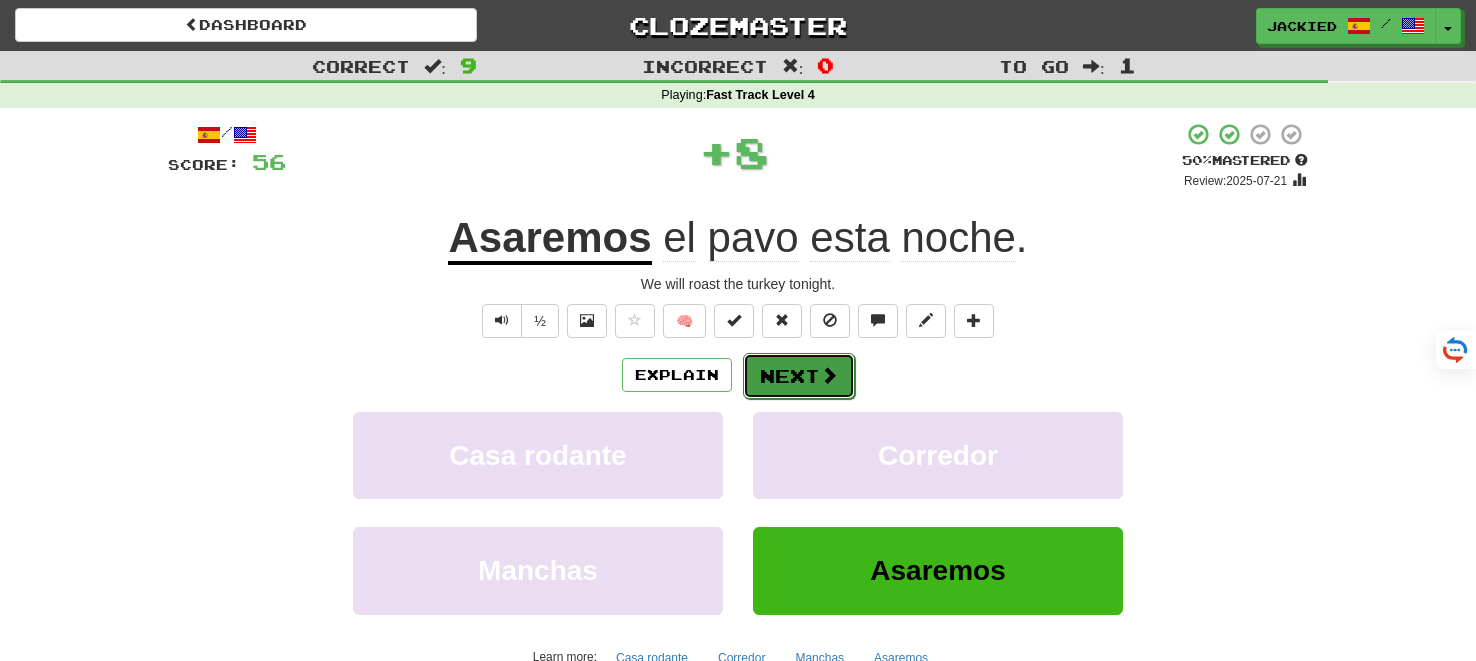 click on "Next" at bounding box center (799, 376) 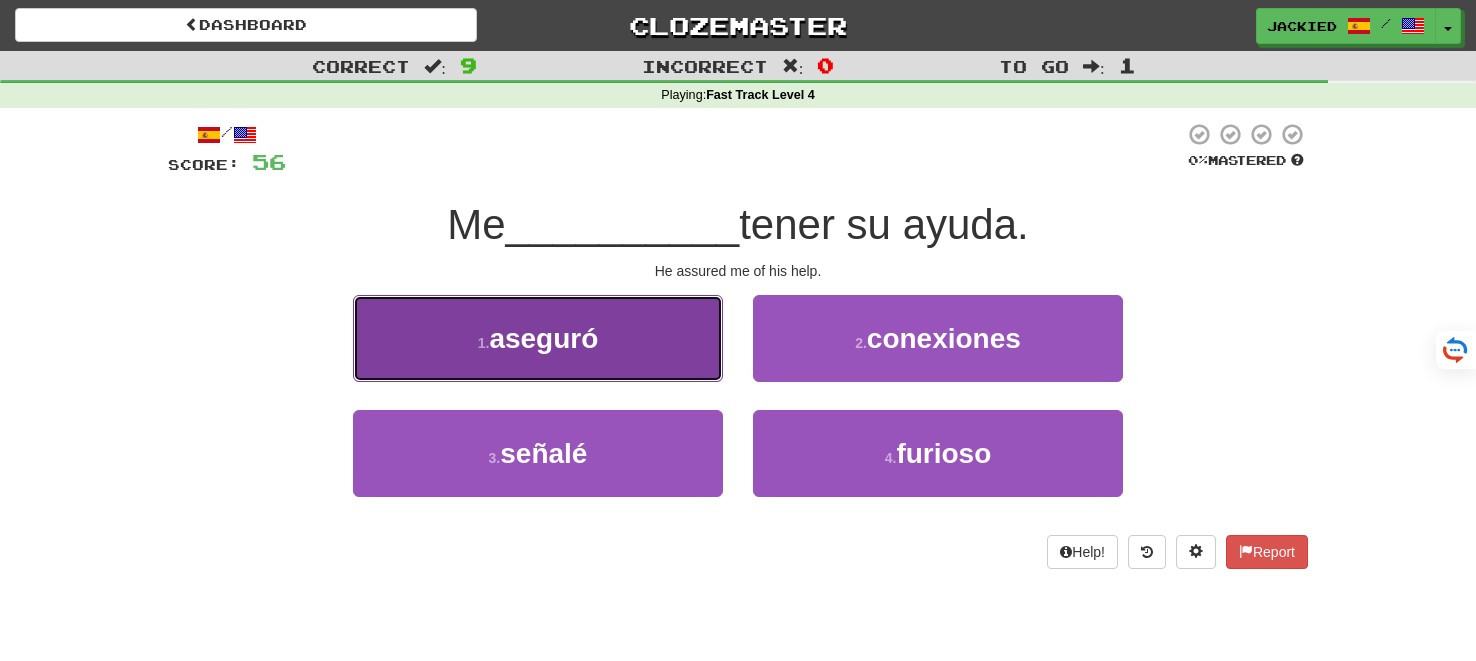 click on "aseguró" at bounding box center [543, 338] 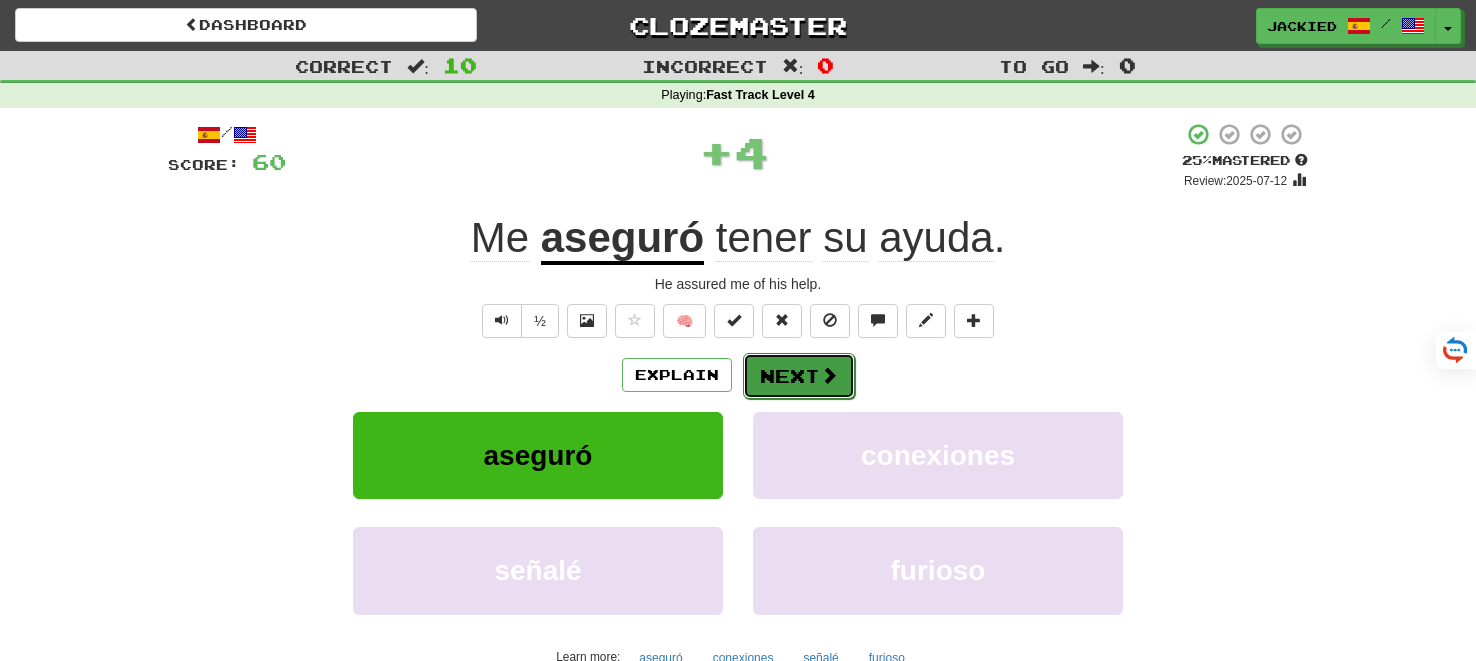 click on "Next" at bounding box center (799, 376) 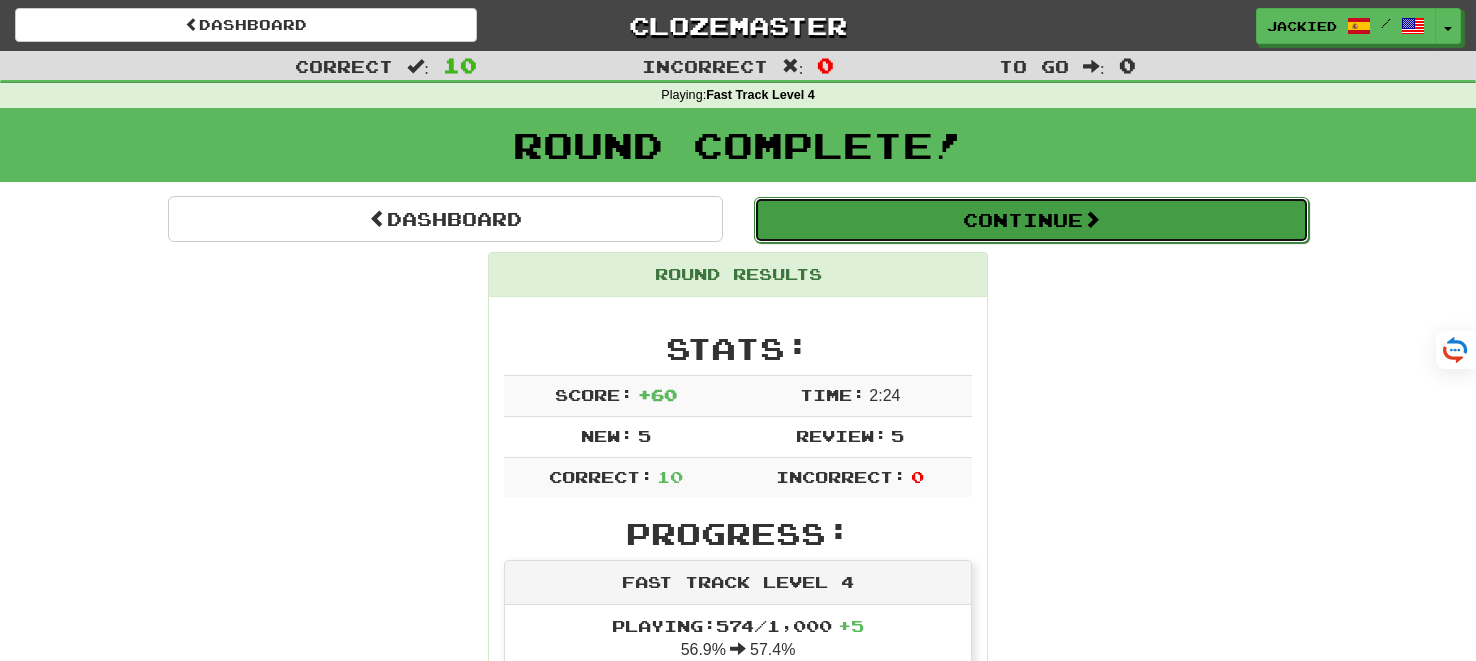 click on "Continue" at bounding box center [1031, 220] 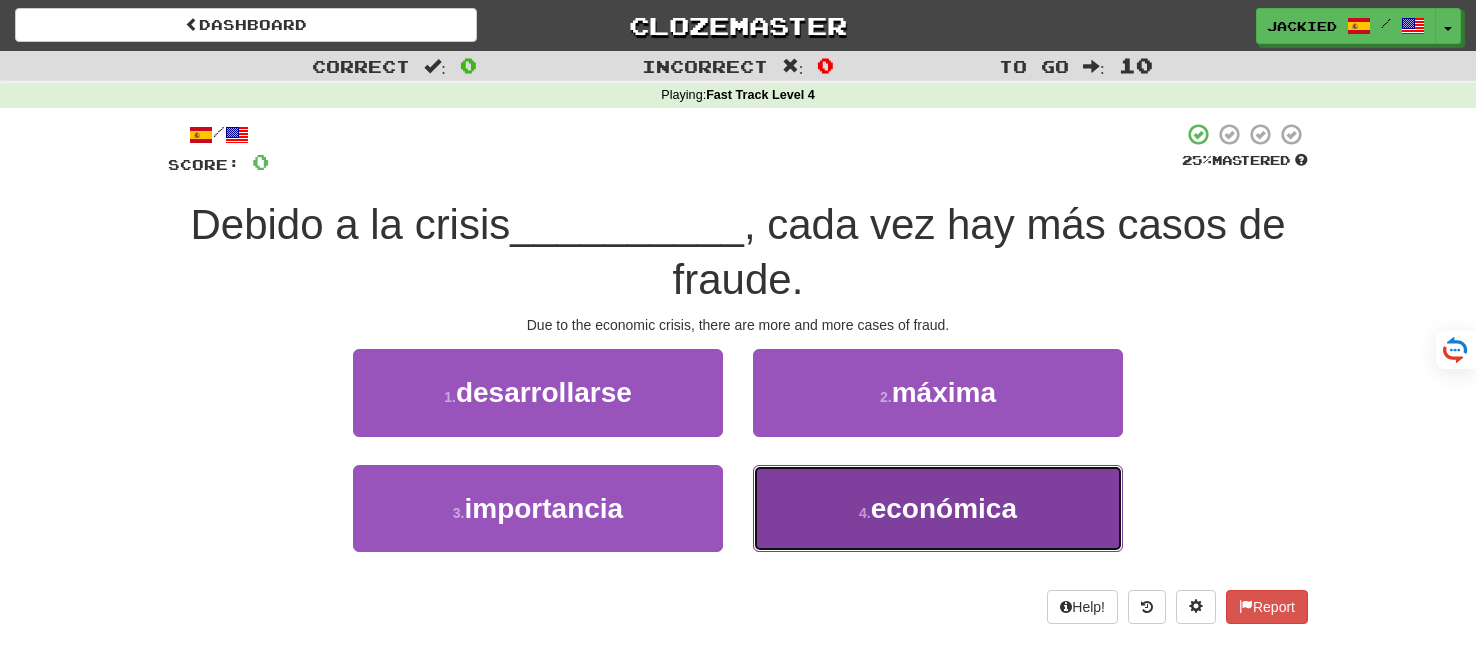 click on "económica" at bounding box center (944, 508) 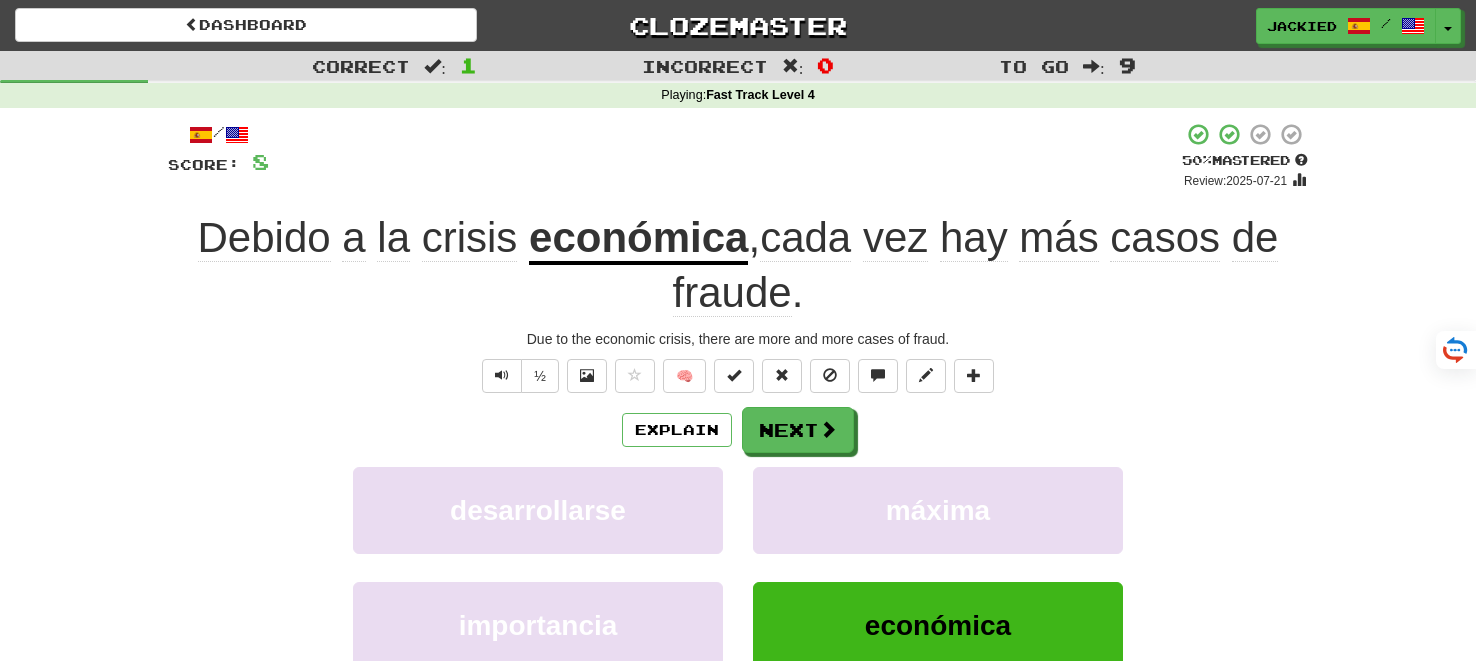 click on "Explain Next" at bounding box center (738, 430) 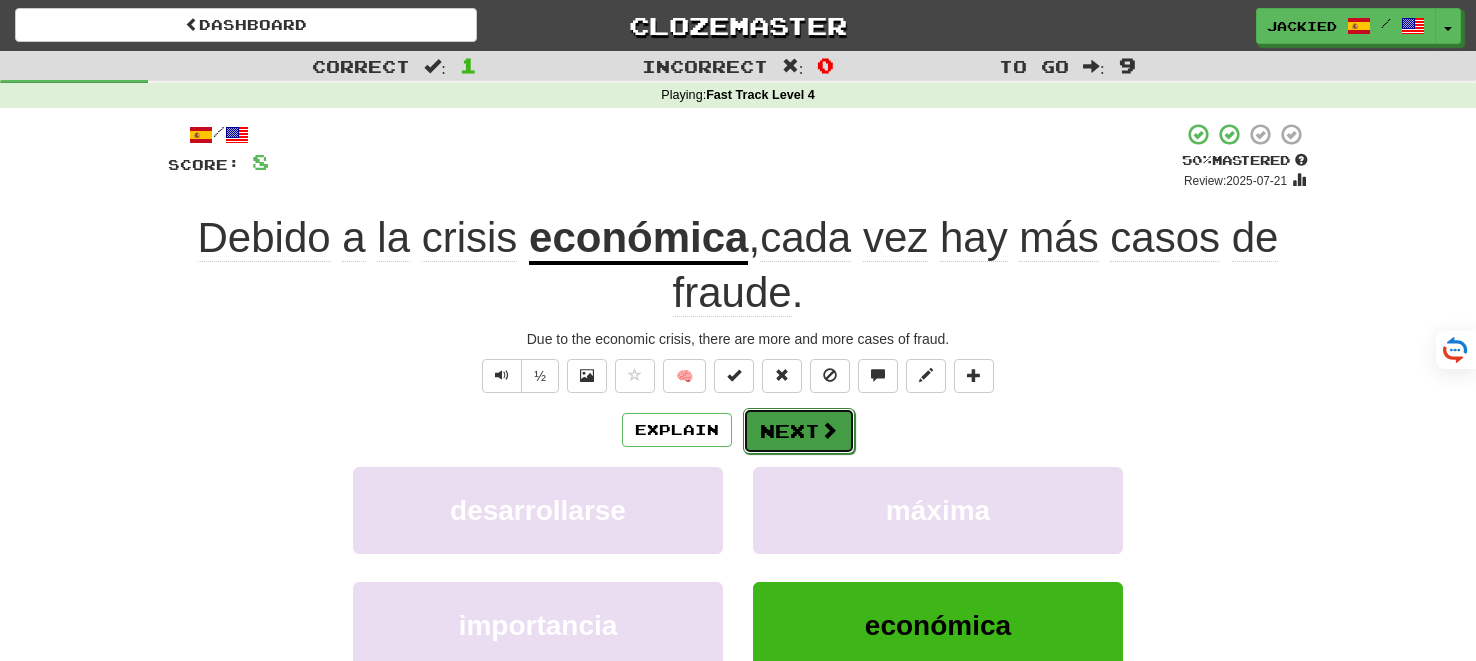 click on "Next" at bounding box center (799, 431) 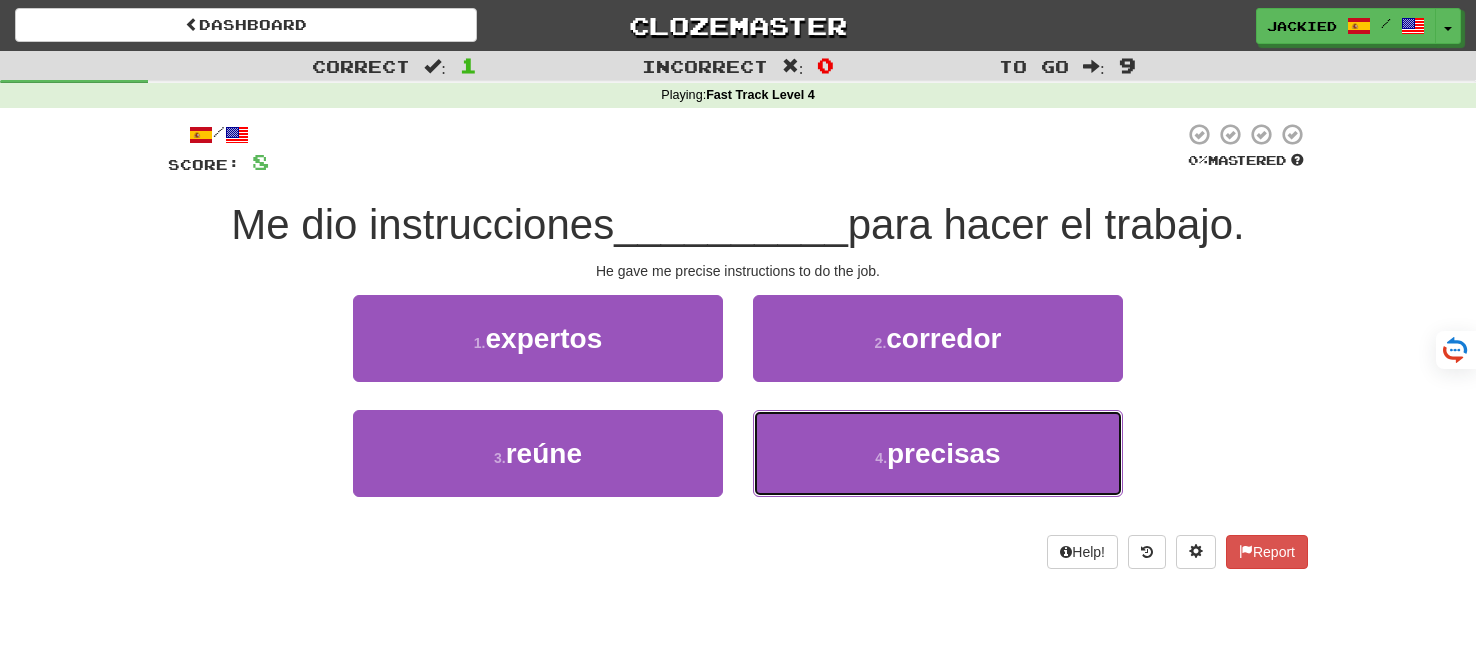 click on "4 .  precisas" at bounding box center [938, 453] 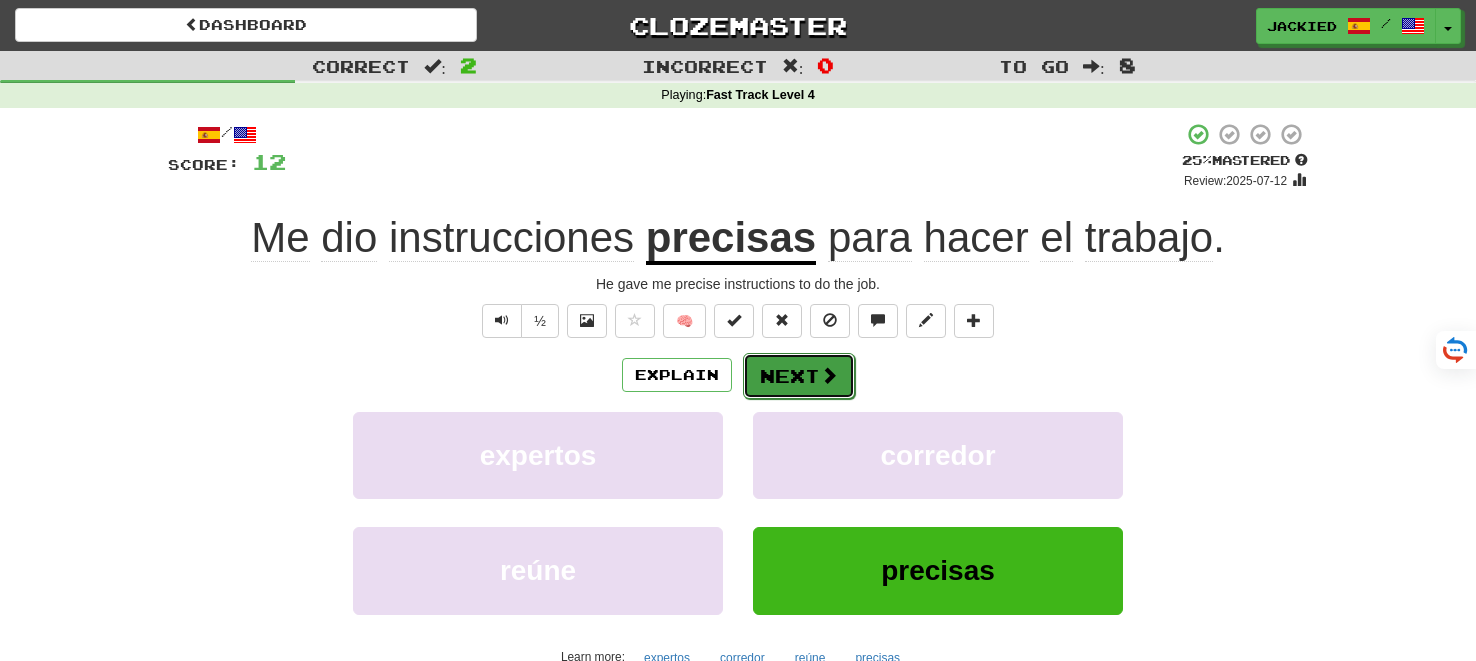 click on "Next" at bounding box center (799, 376) 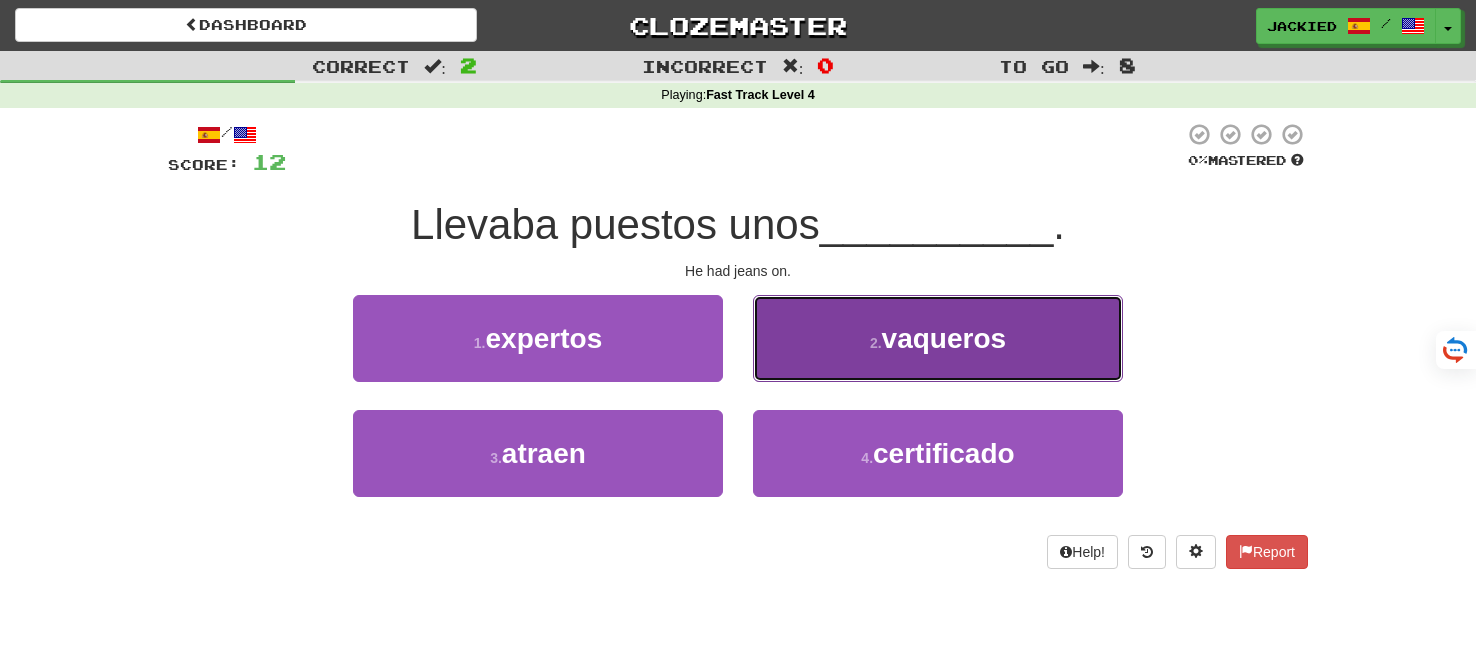 click on "2 .  vaqueros" at bounding box center [938, 338] 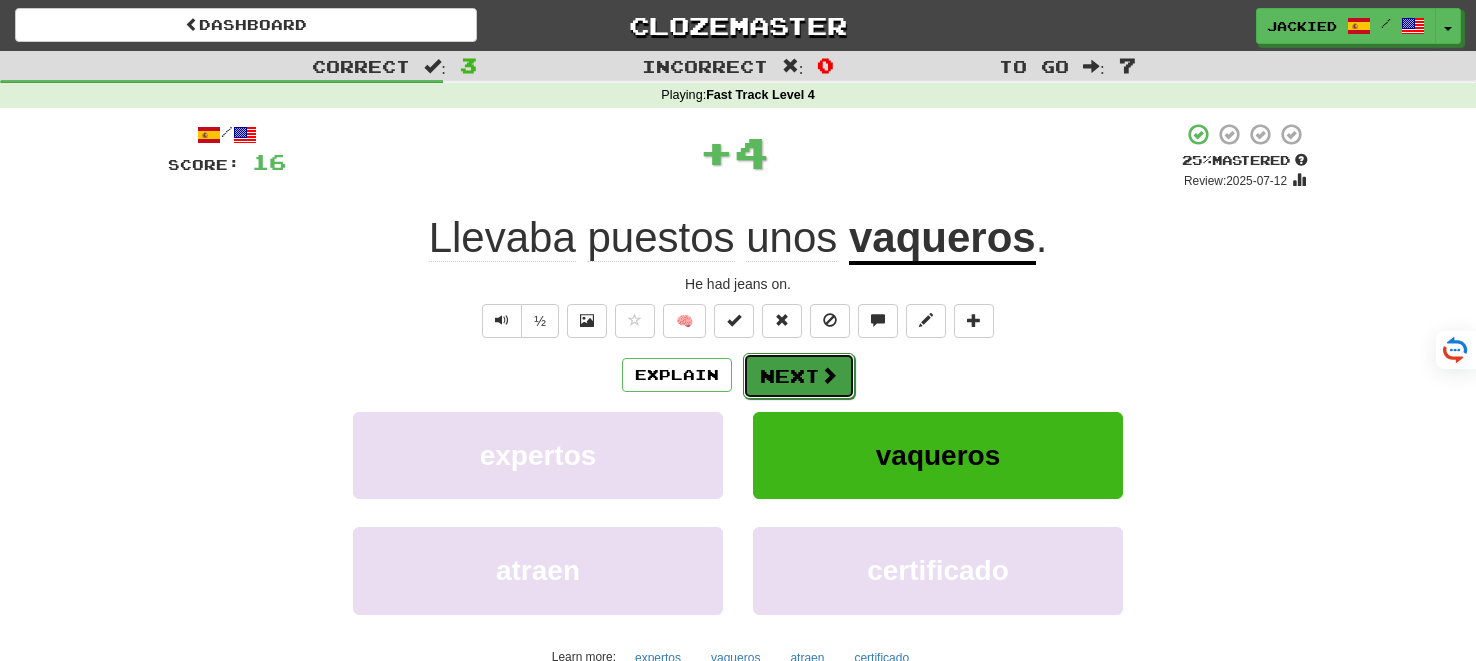 click on "Next" at bounding box center (799, 376) 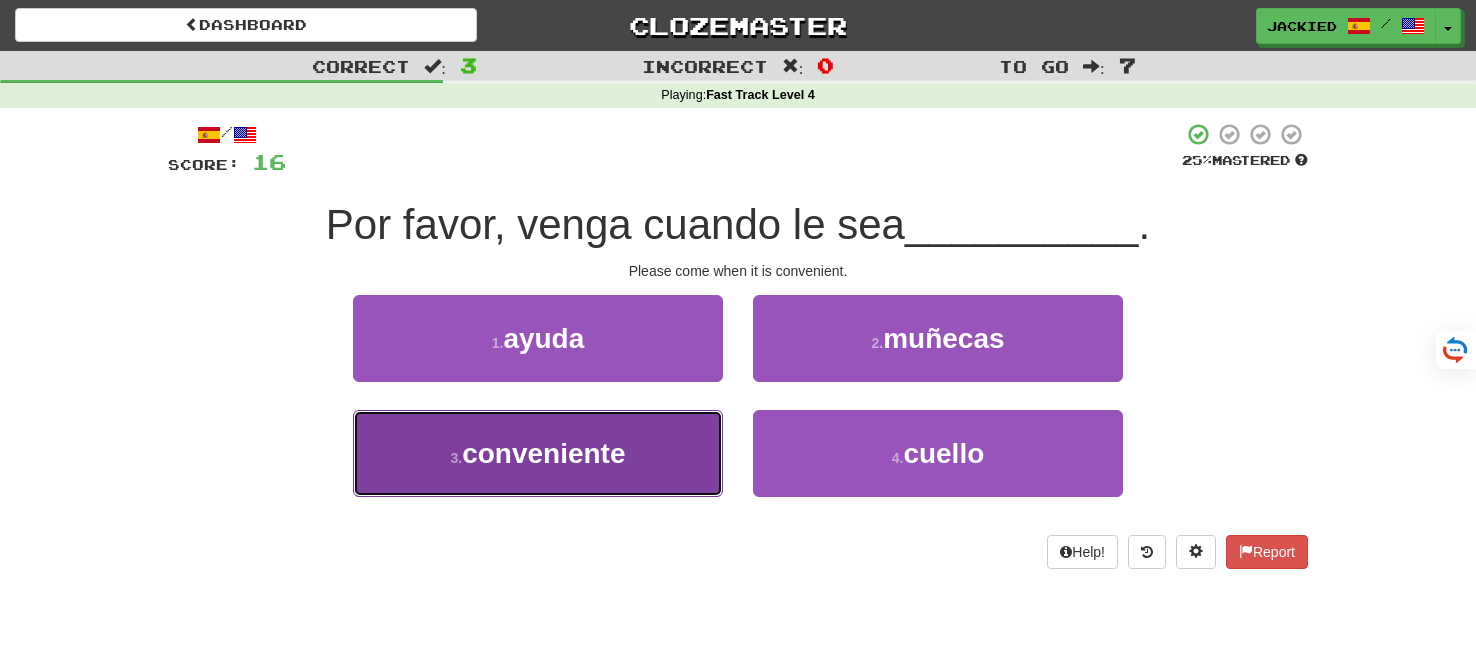 click on "3 .  conveniente" at bounding box center [538, 453] 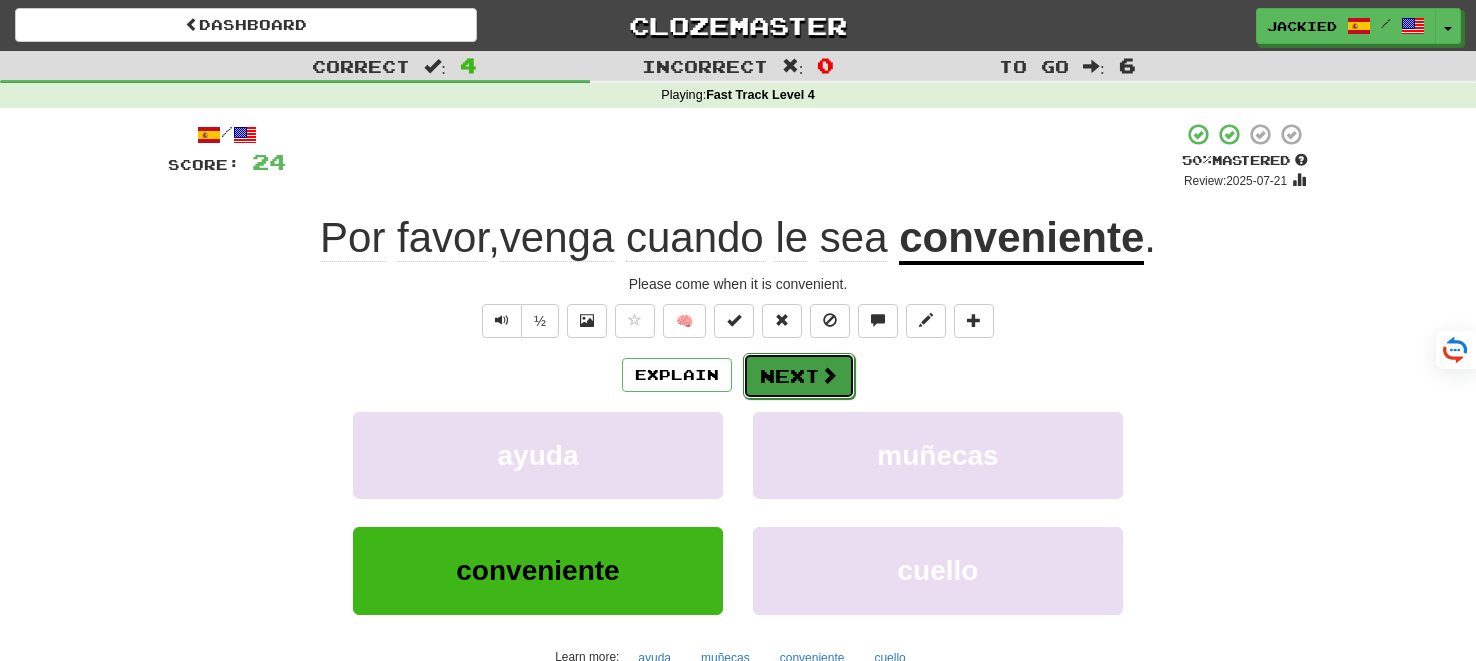click on "Next" at bounding box center [799, 376] 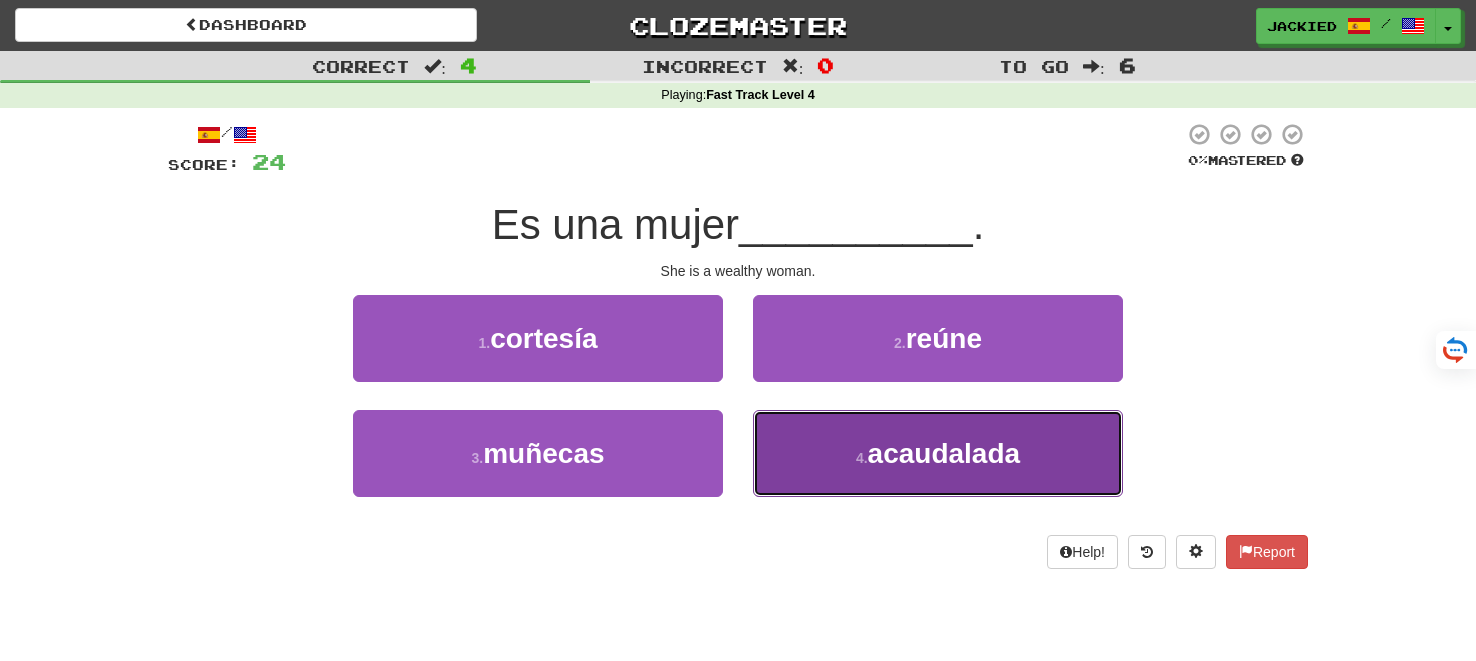click on "4 .  acaudalada" at bounding box center (938, 453) 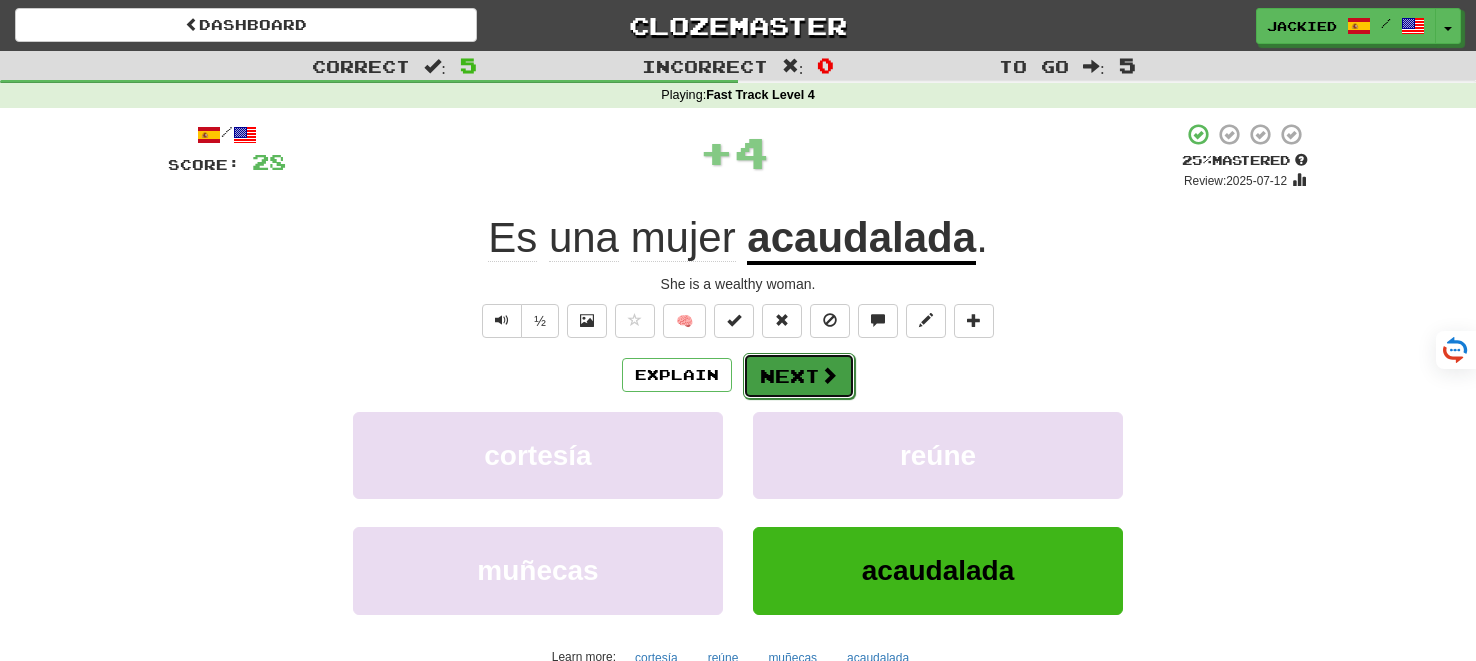 click on "Next" at bounding box center (799, 376) 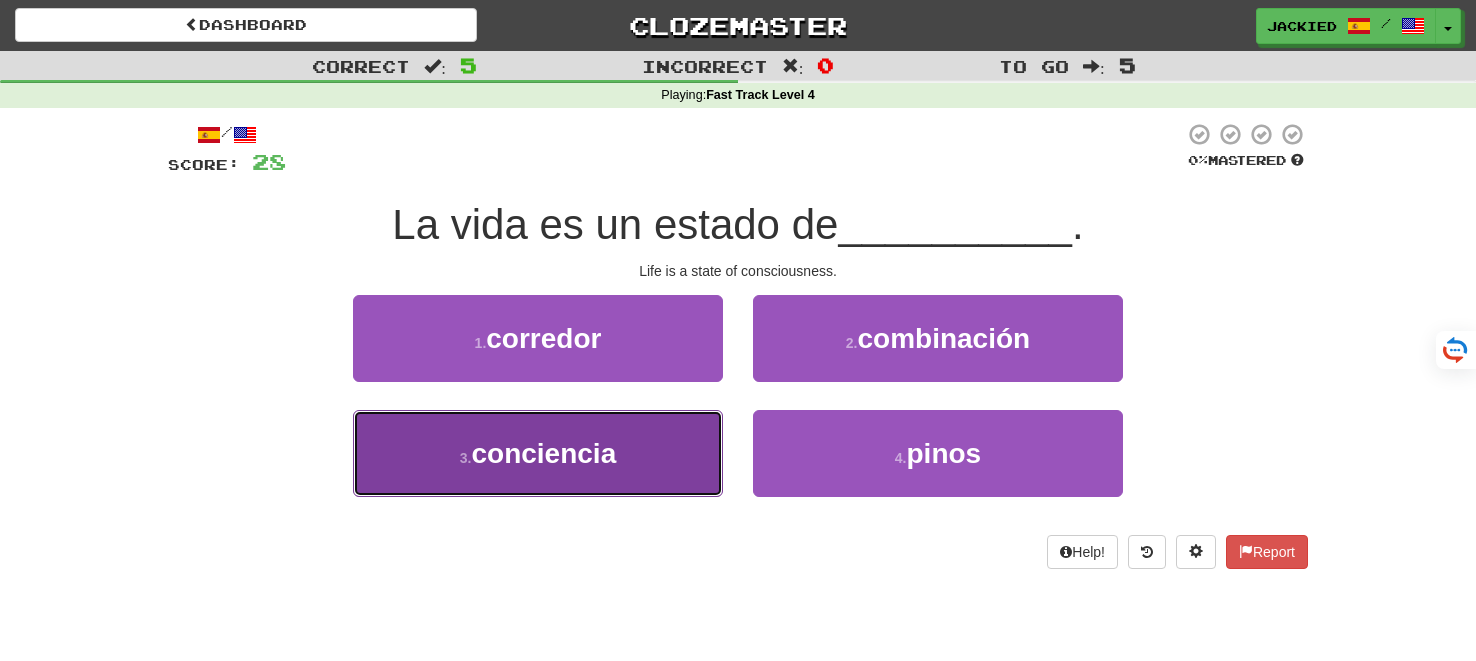 click on "conciencia" at bounding box center (543, 453) 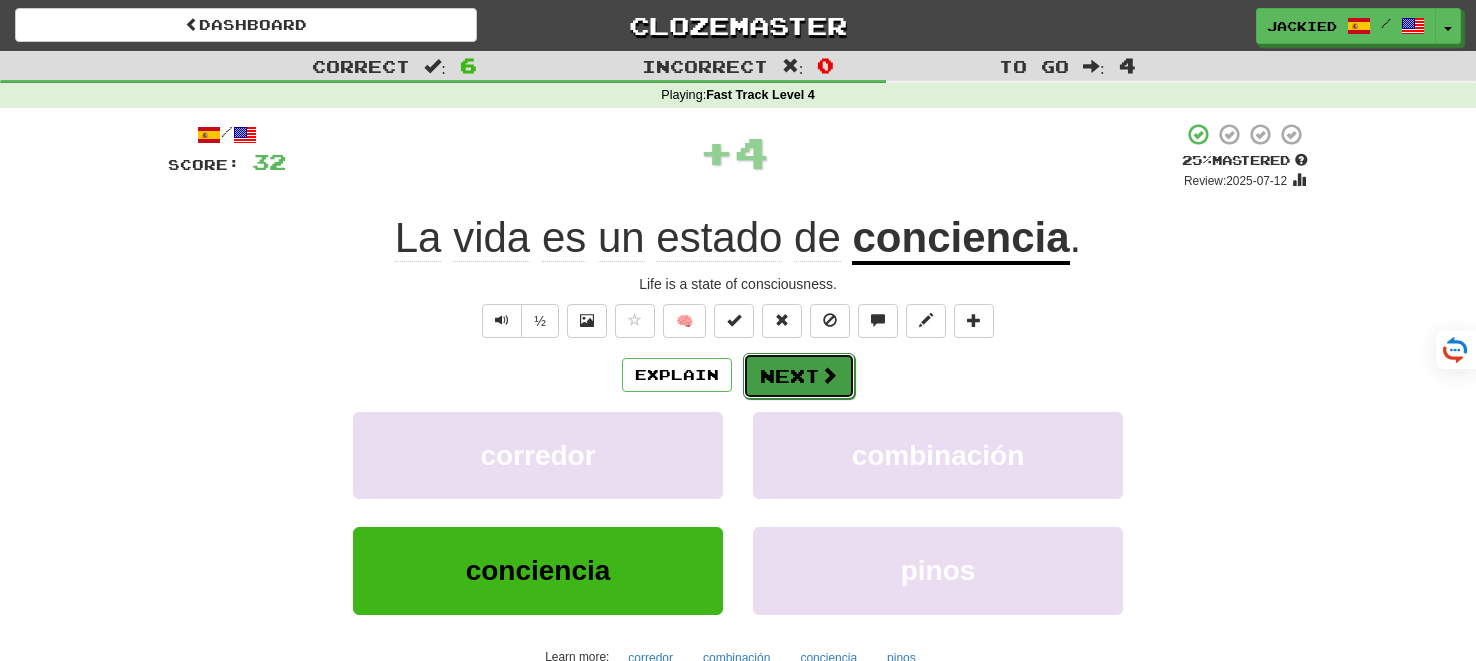 click on "Next" at bounding box center (799, 376) 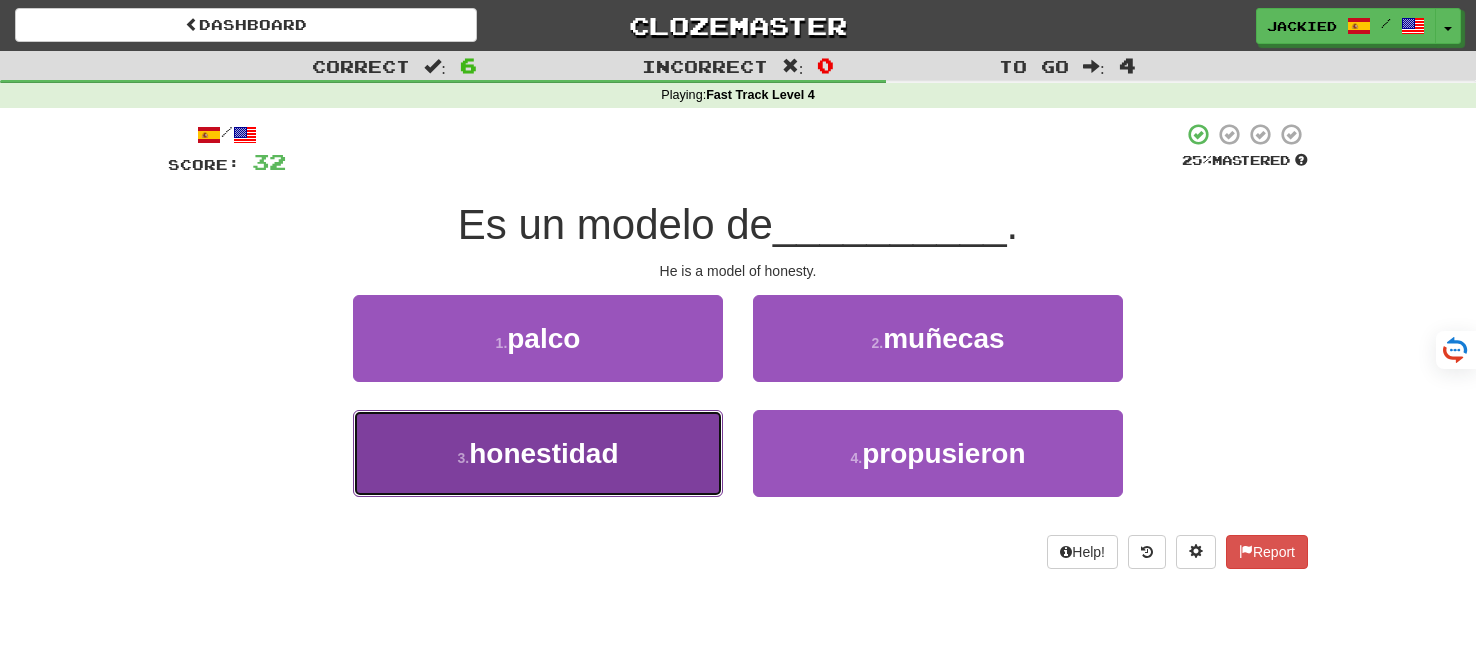 click on "3 .  honestidad" at bounding box center (538, 453) 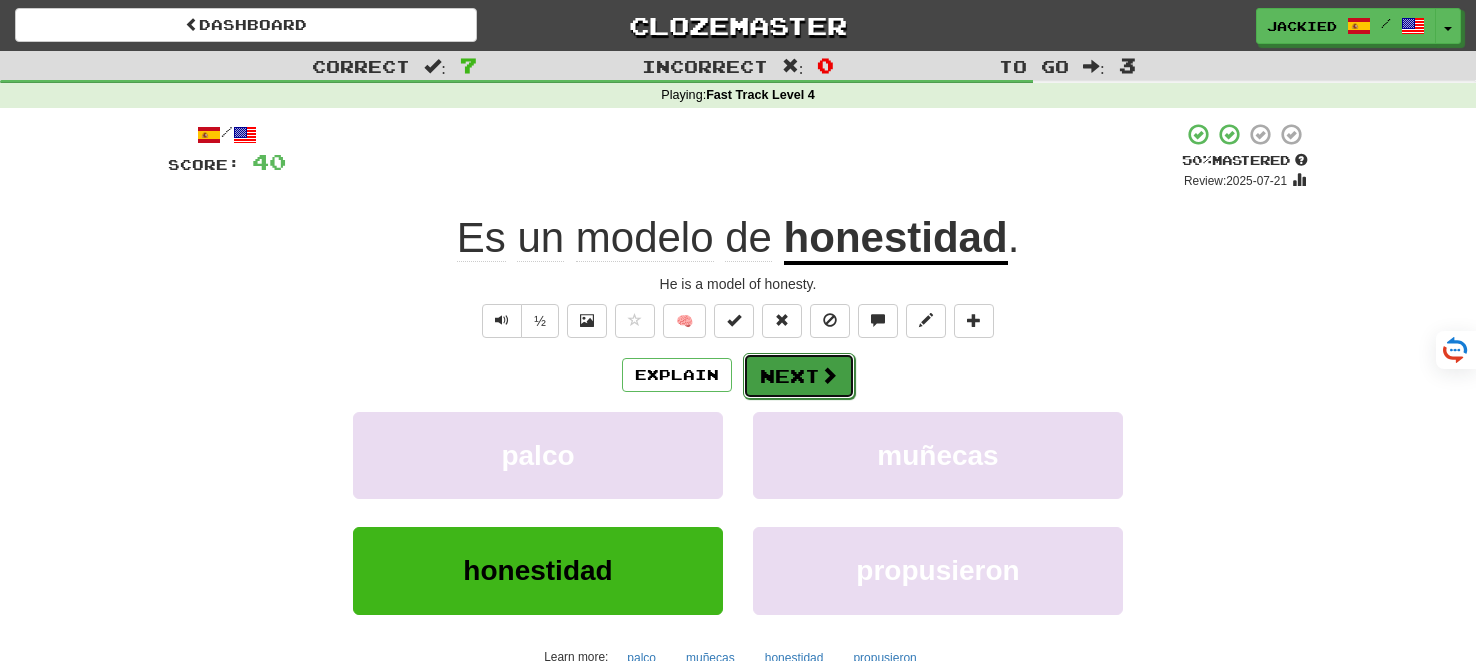 click on "Next" at bounding box center (799, 376) 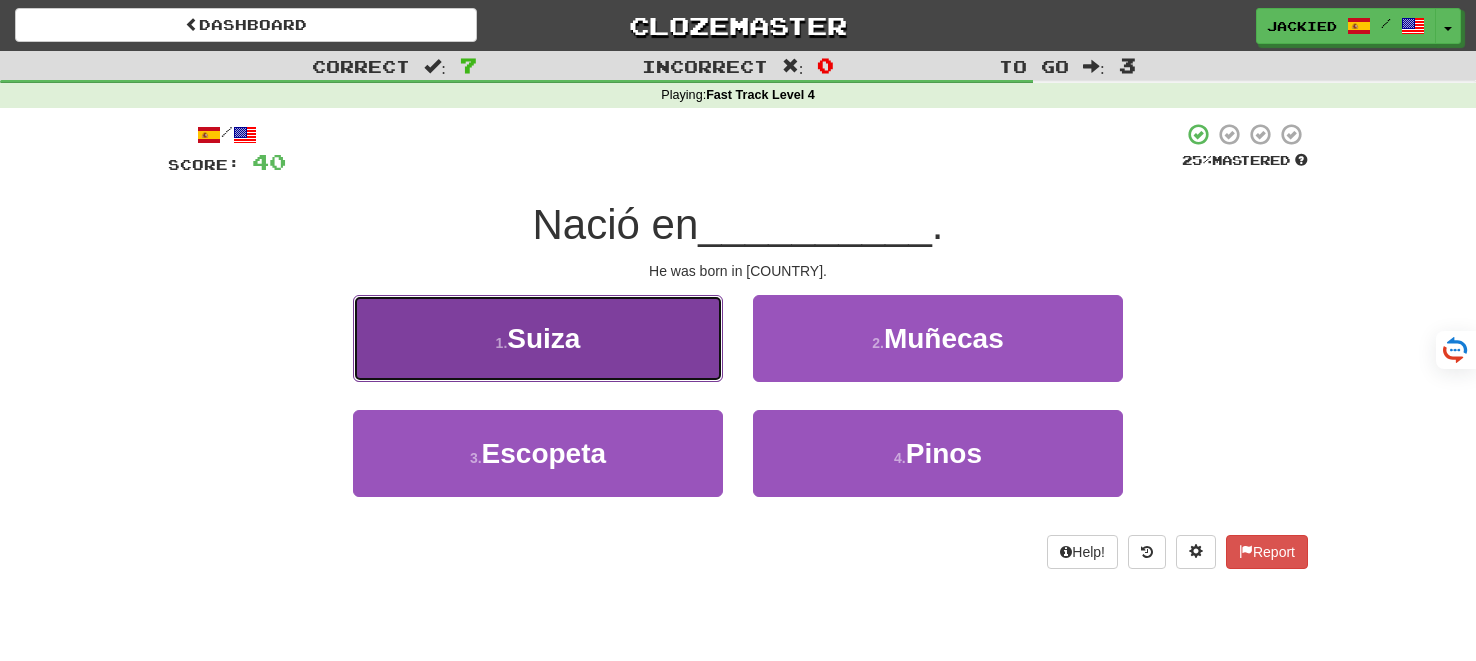 click on "1 .  Suiza" at bounding box center [538, 338] 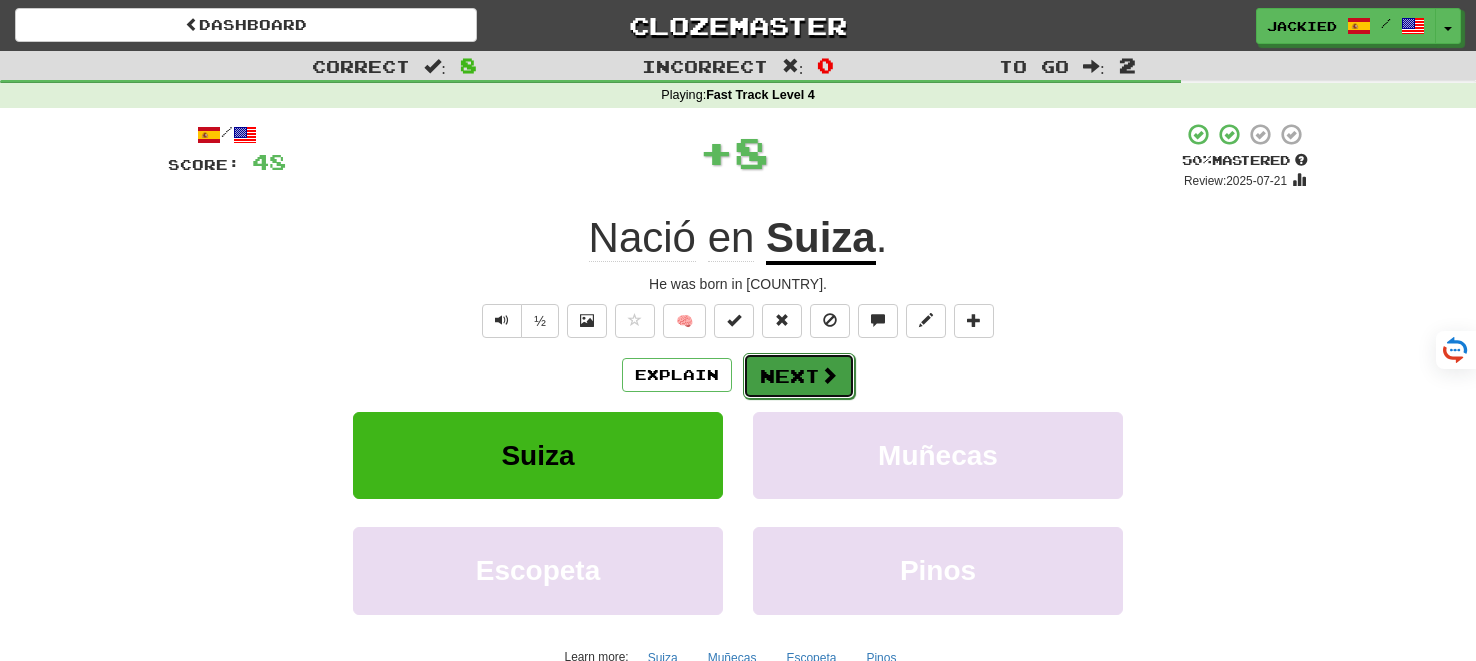 click on "Next" at bounding box center (799, 376) 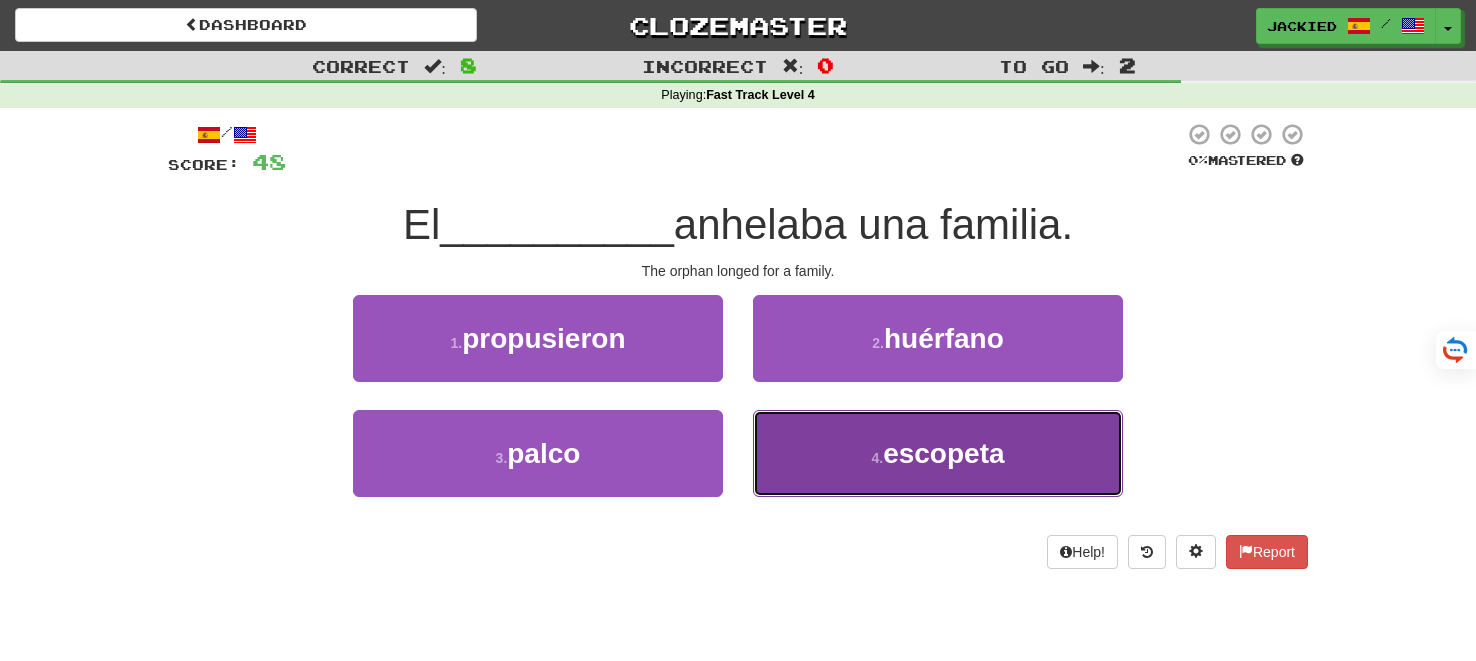 click on "4 .  escopeta" at bounding box center (938, 453) 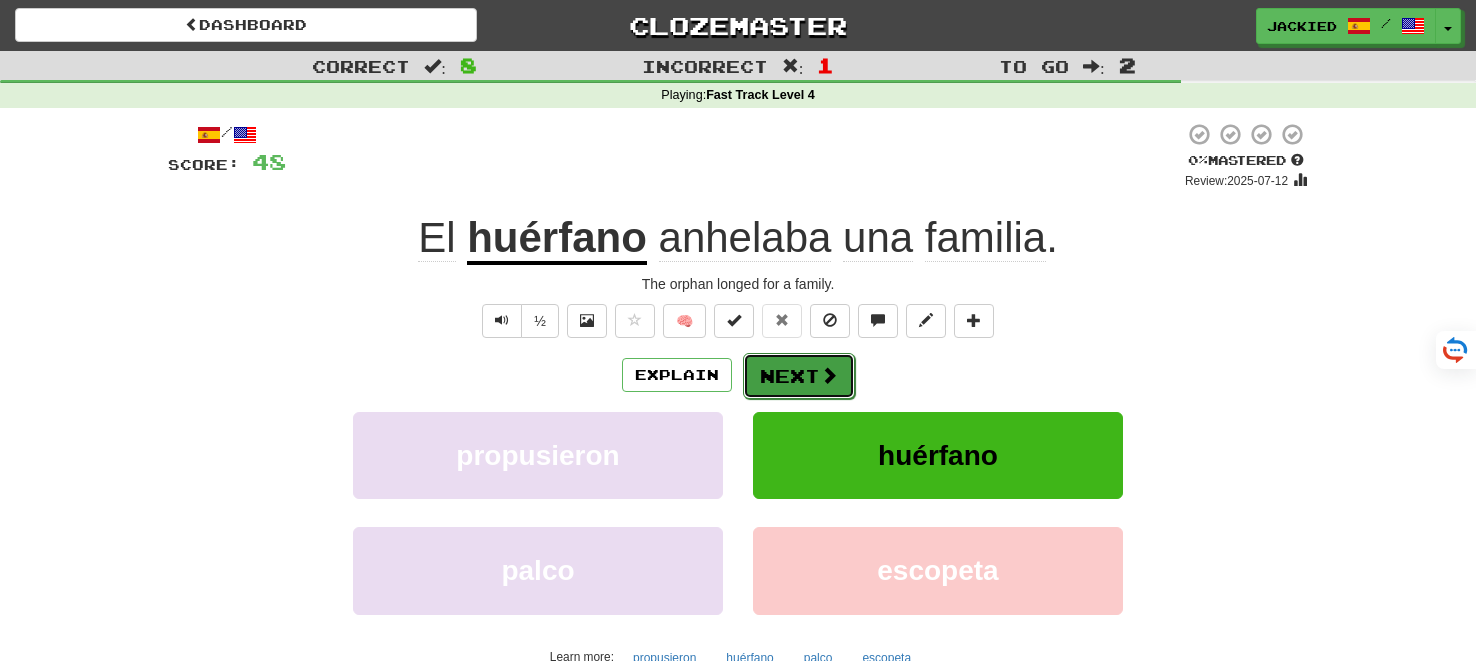 click on "Next" at bounding box center [799, 376] 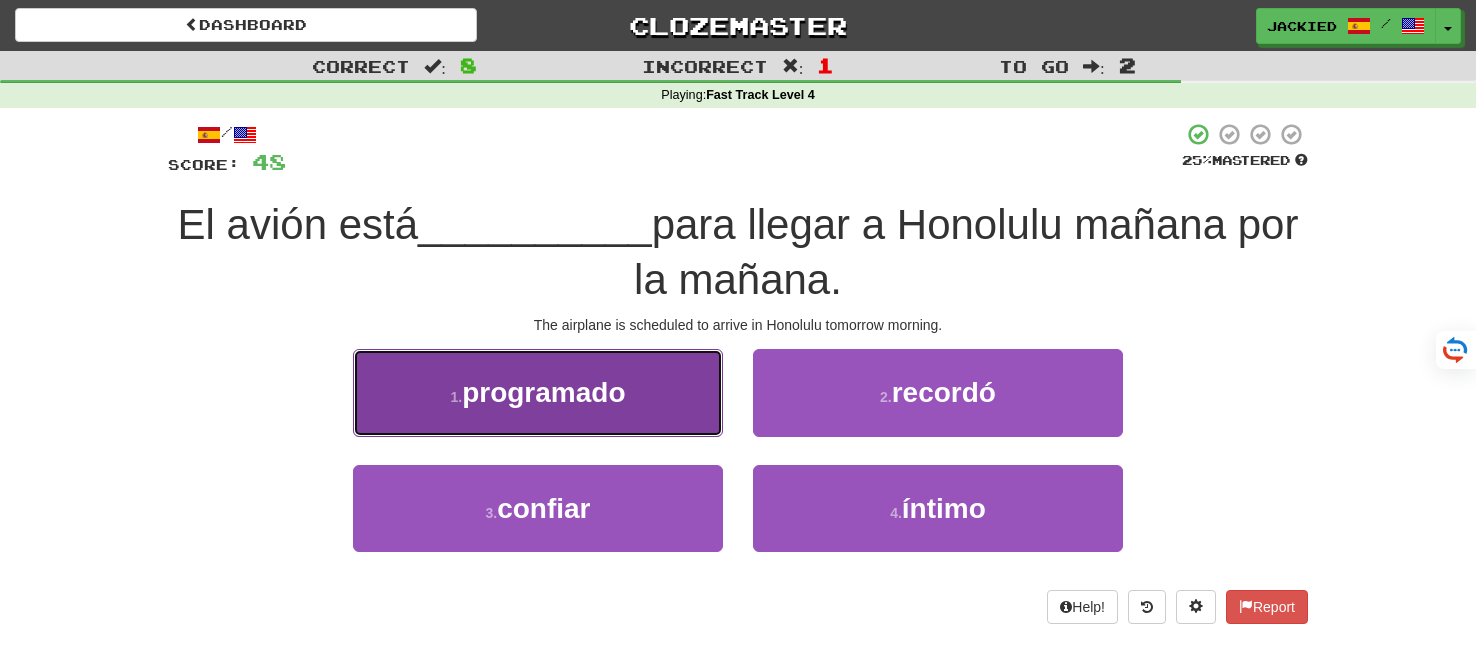 click on "1 .  programado" at bounding box center (538, 392) 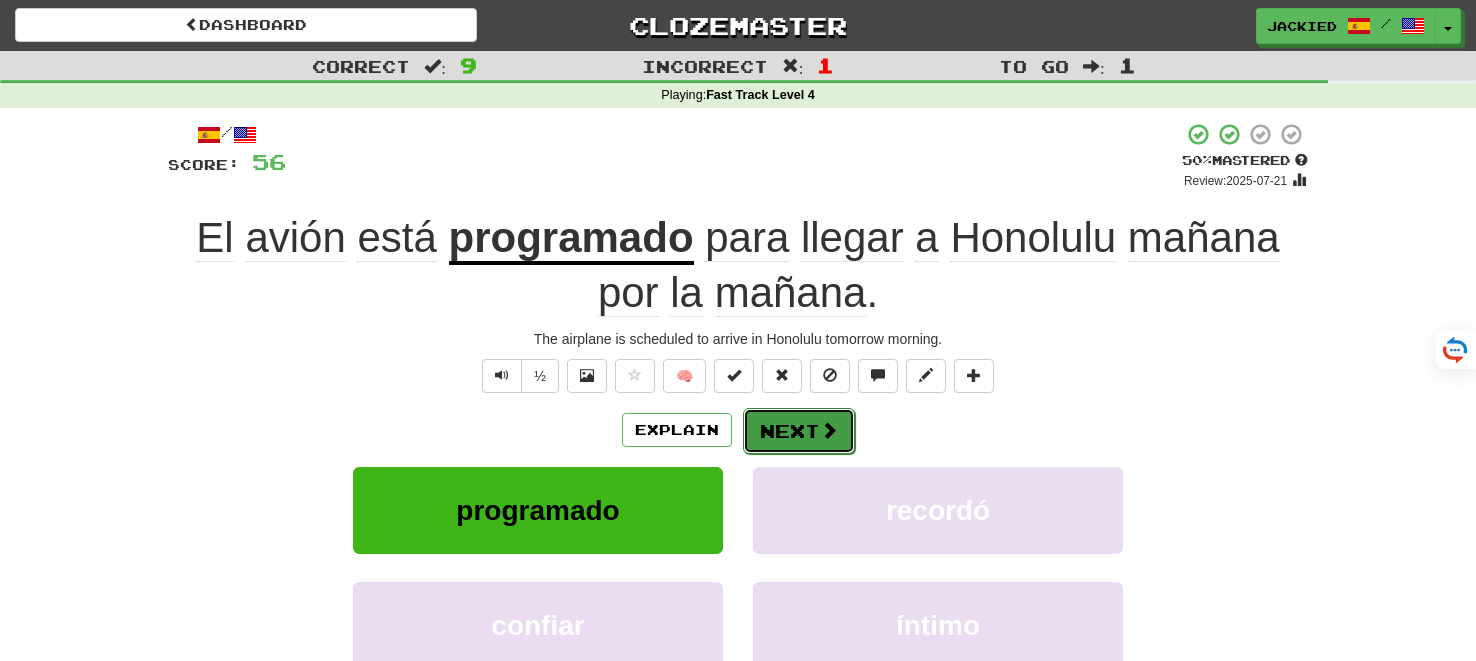 click on "Next" at bounding box center [799, 431] 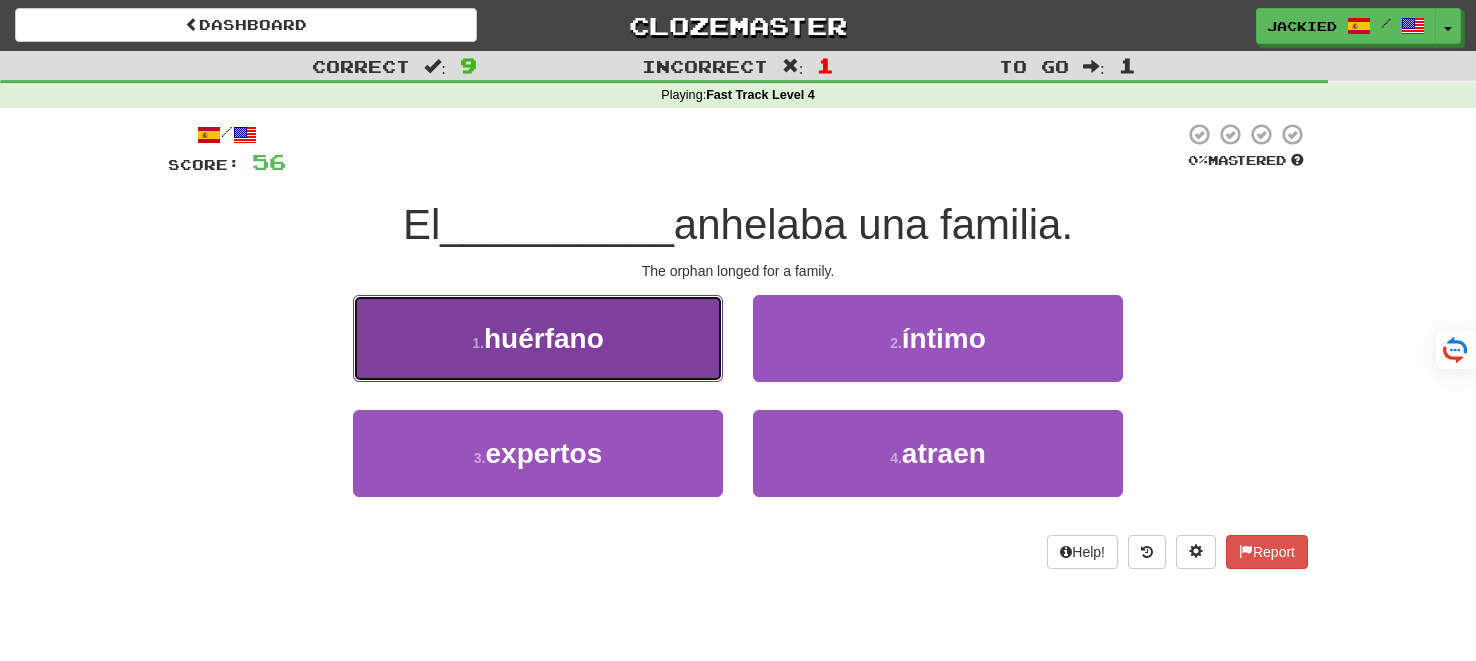 click on "1 .  huérfano" at bounding box center (538, 338) 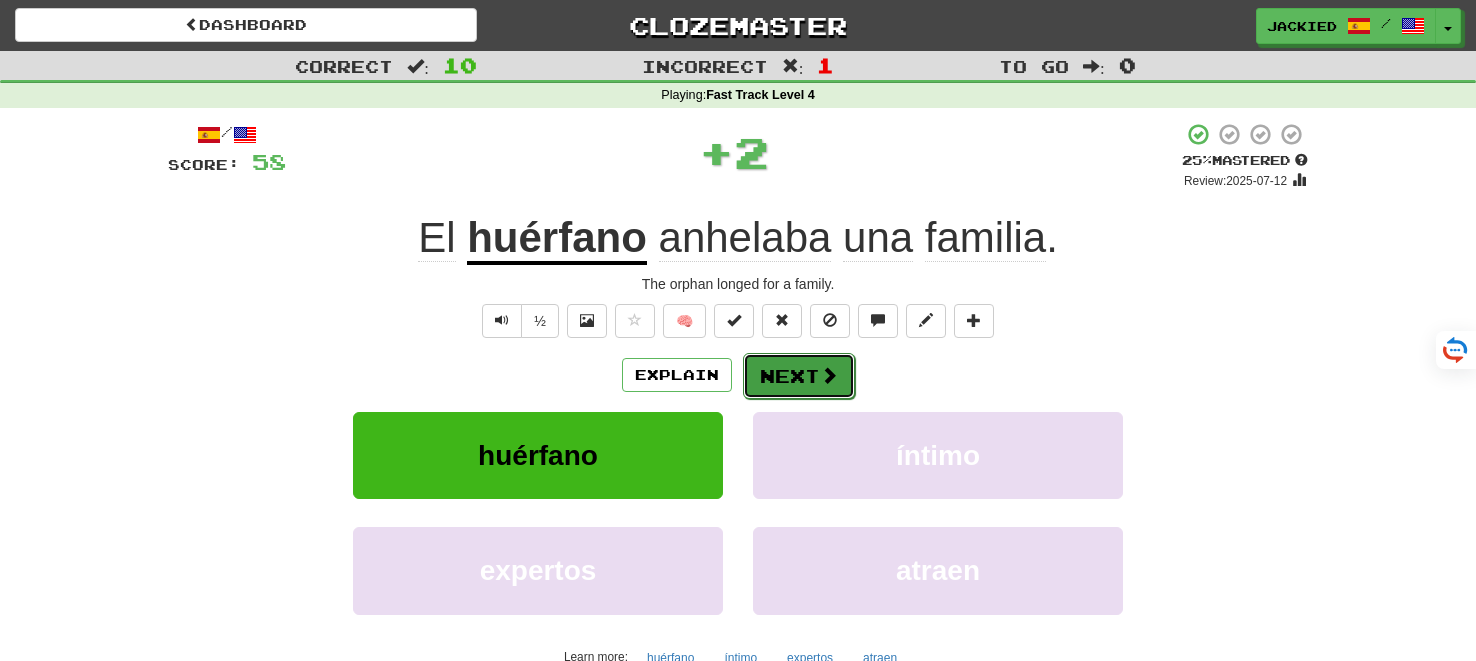 click on "Next" at bounding box center (799, 376) 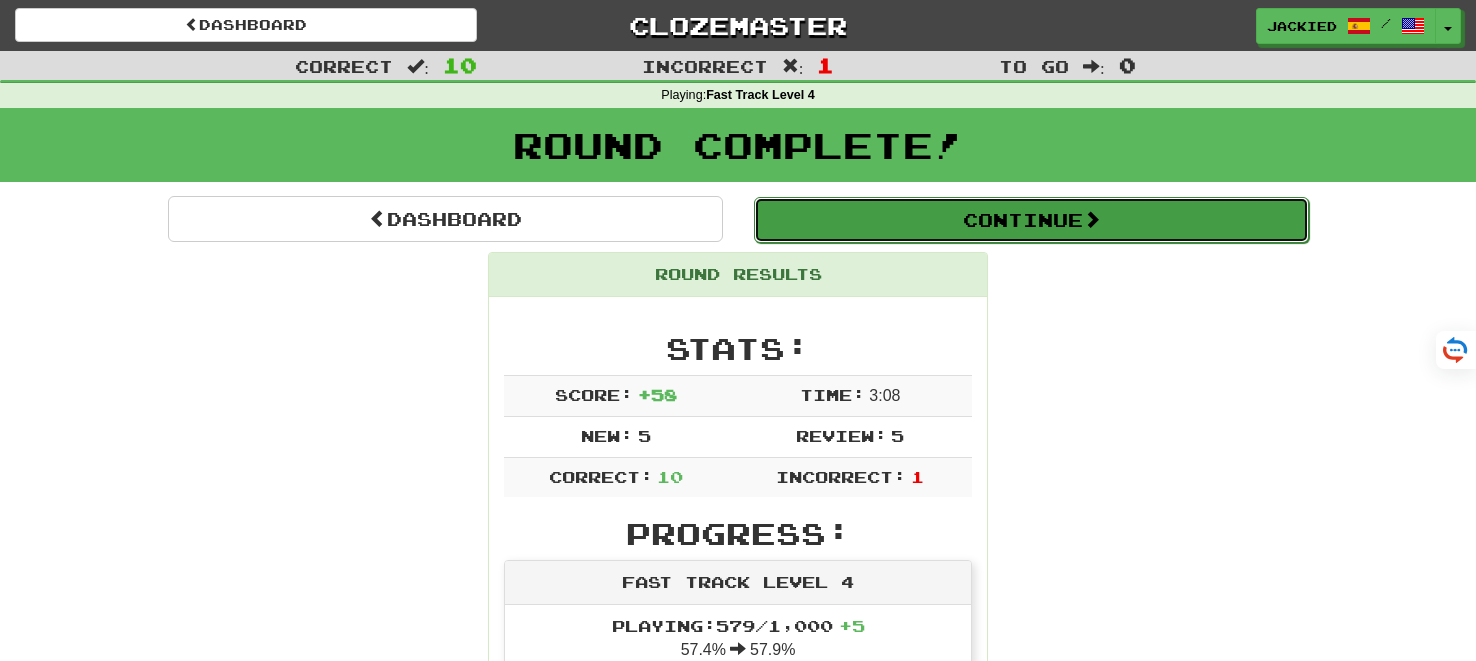 click on "Continue" at bounding box center (1031, 220) 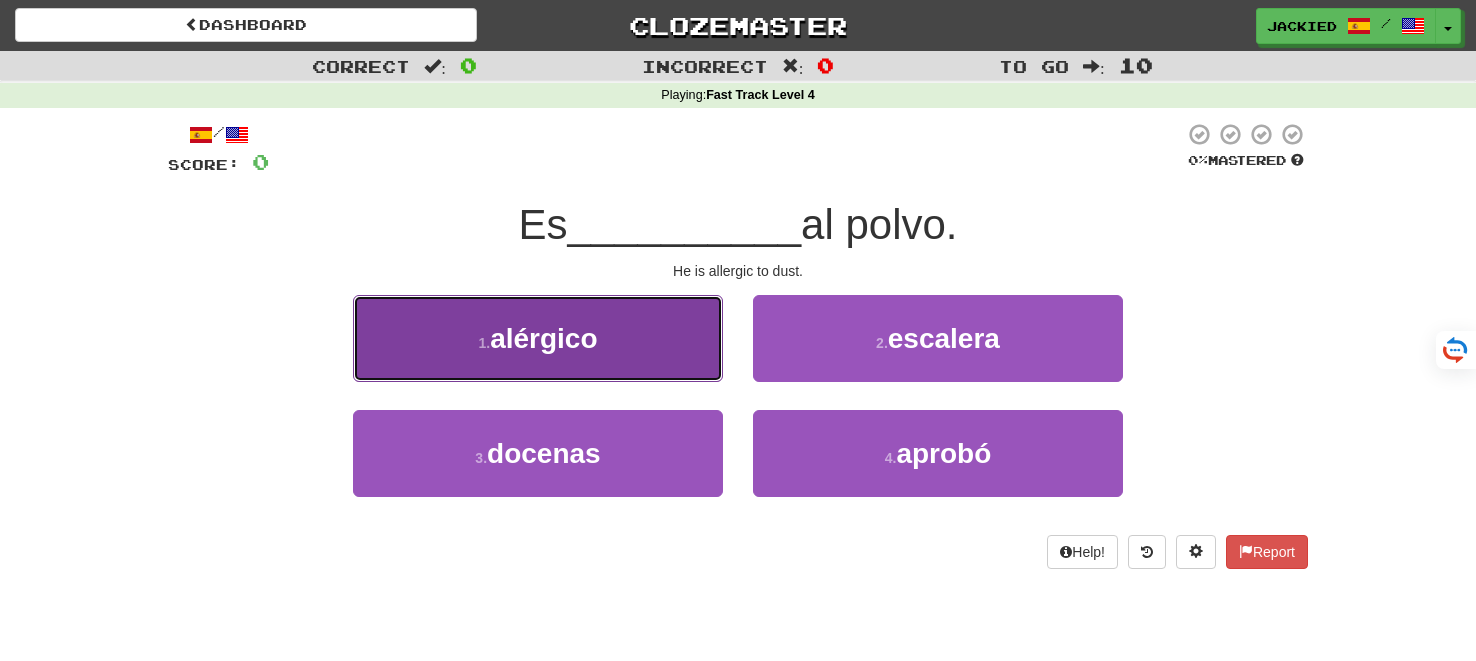 click on "1 .  alérgico" at bounding box center (538, 338) 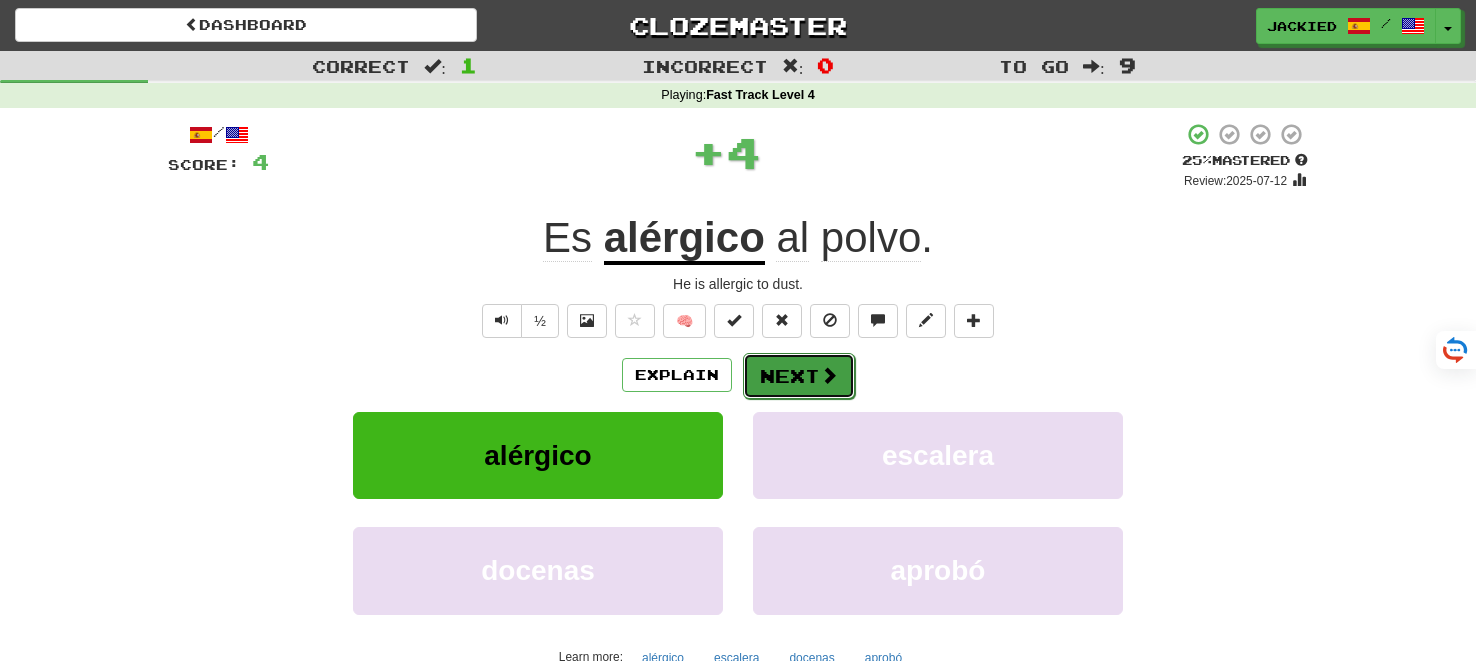 click on "Next" at bounding box center [799, 376] 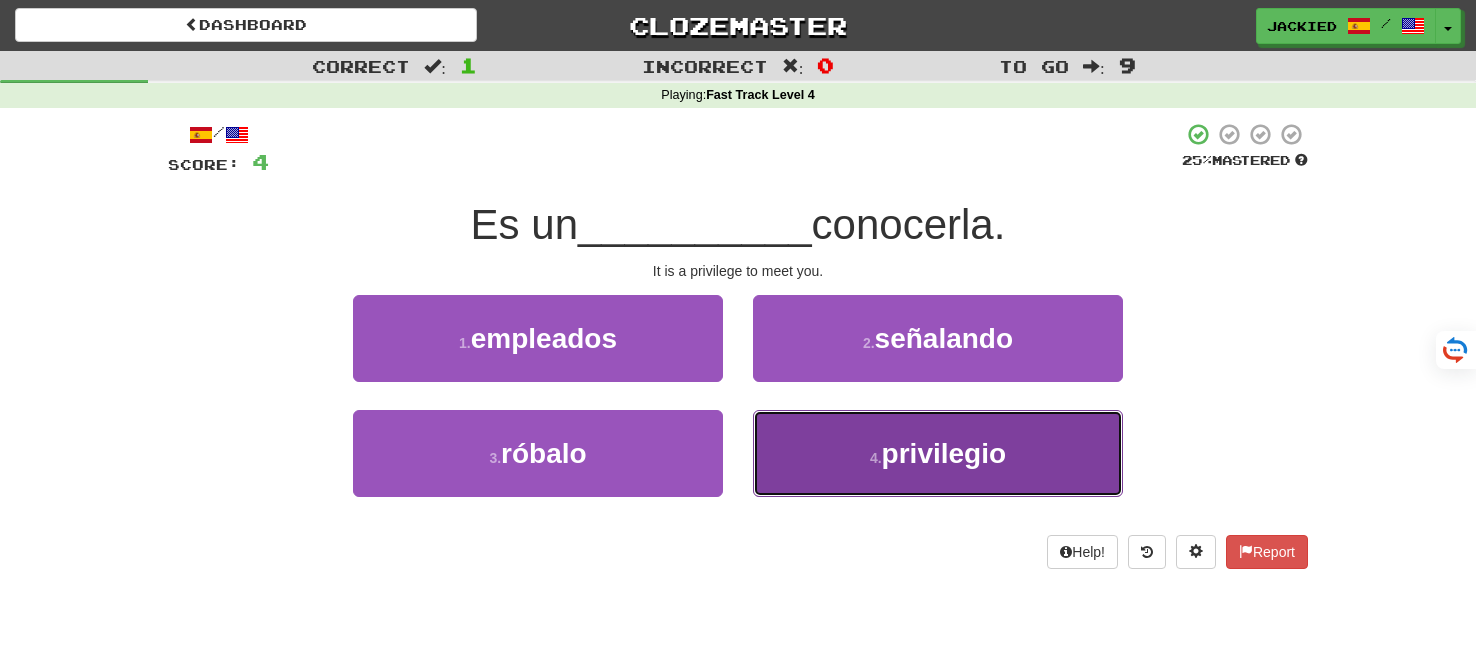 click on "4 .  privilegio" at bounding box center [938, 453] 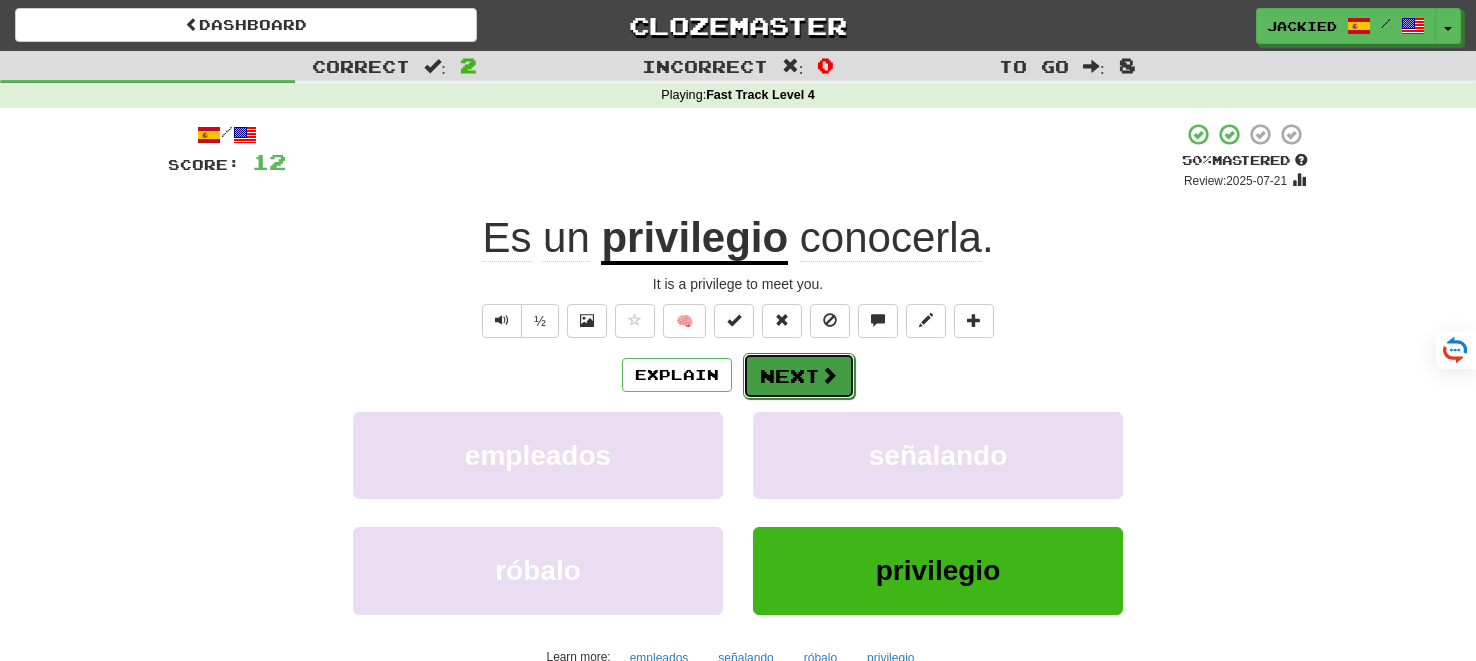 click on "Next" at bounding box center [799, 376] 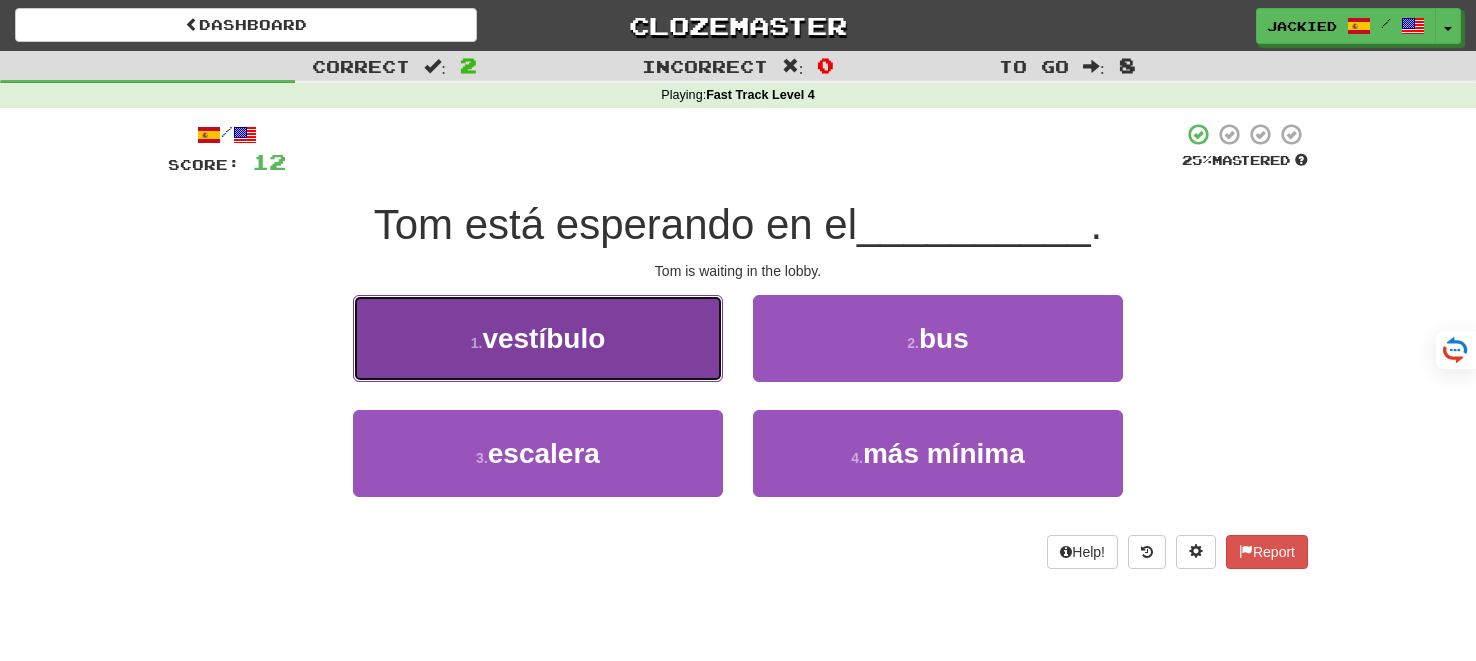 click on "1 .  vestíbulo" at bounding box center (538, 338) 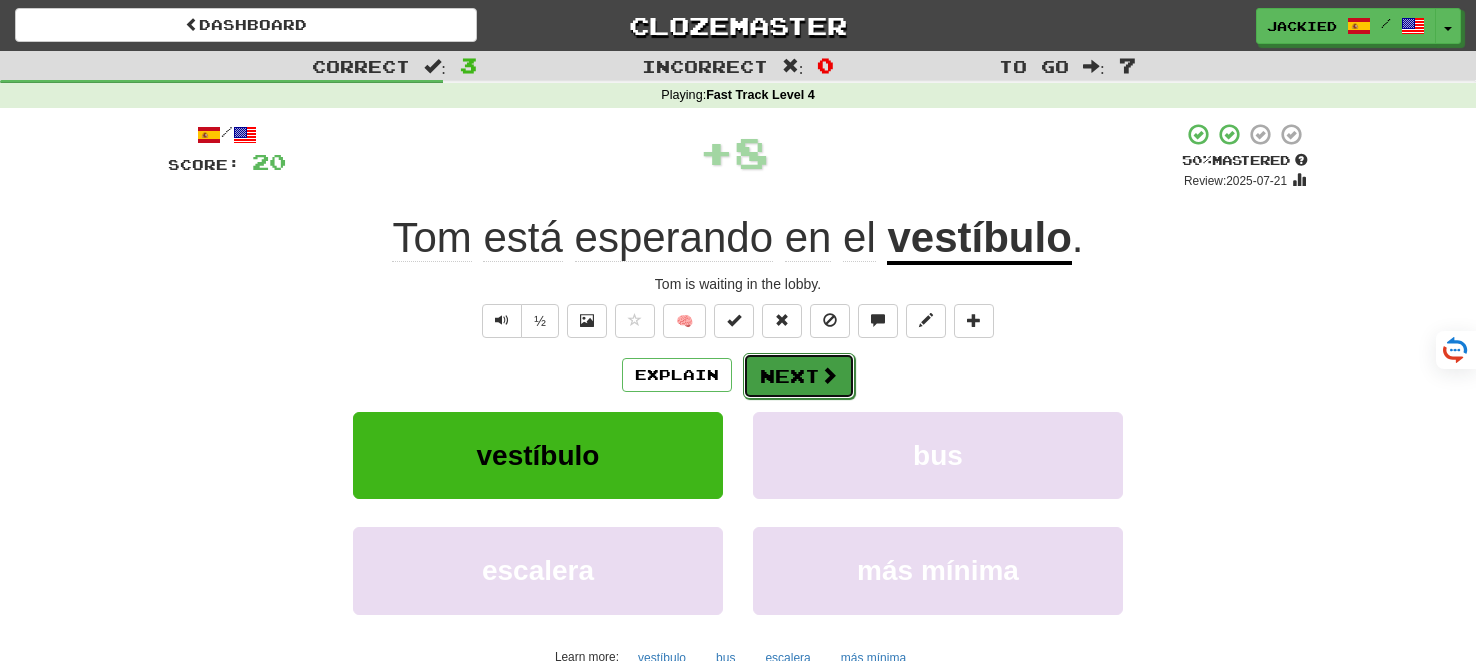 click on "Next" at bounding box center [799, 376] 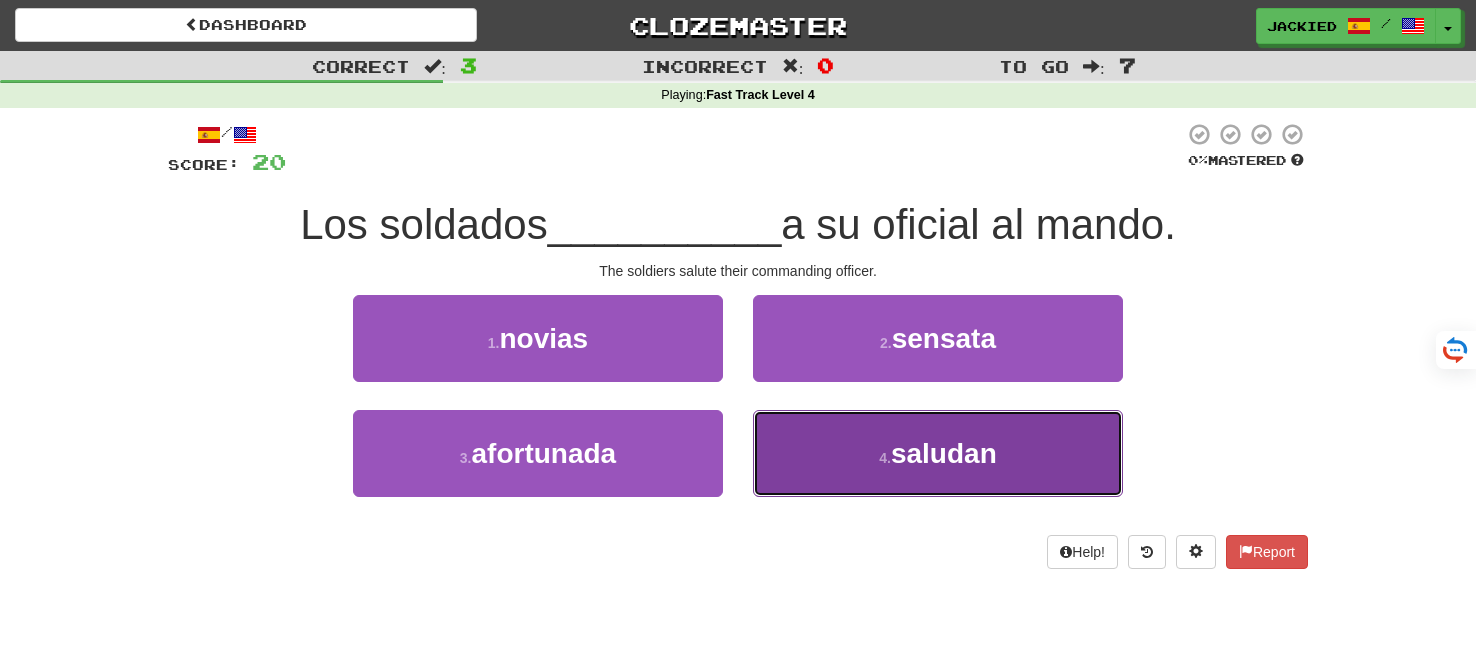 click on "4 .  saludan" at bounding box center [938, 453] 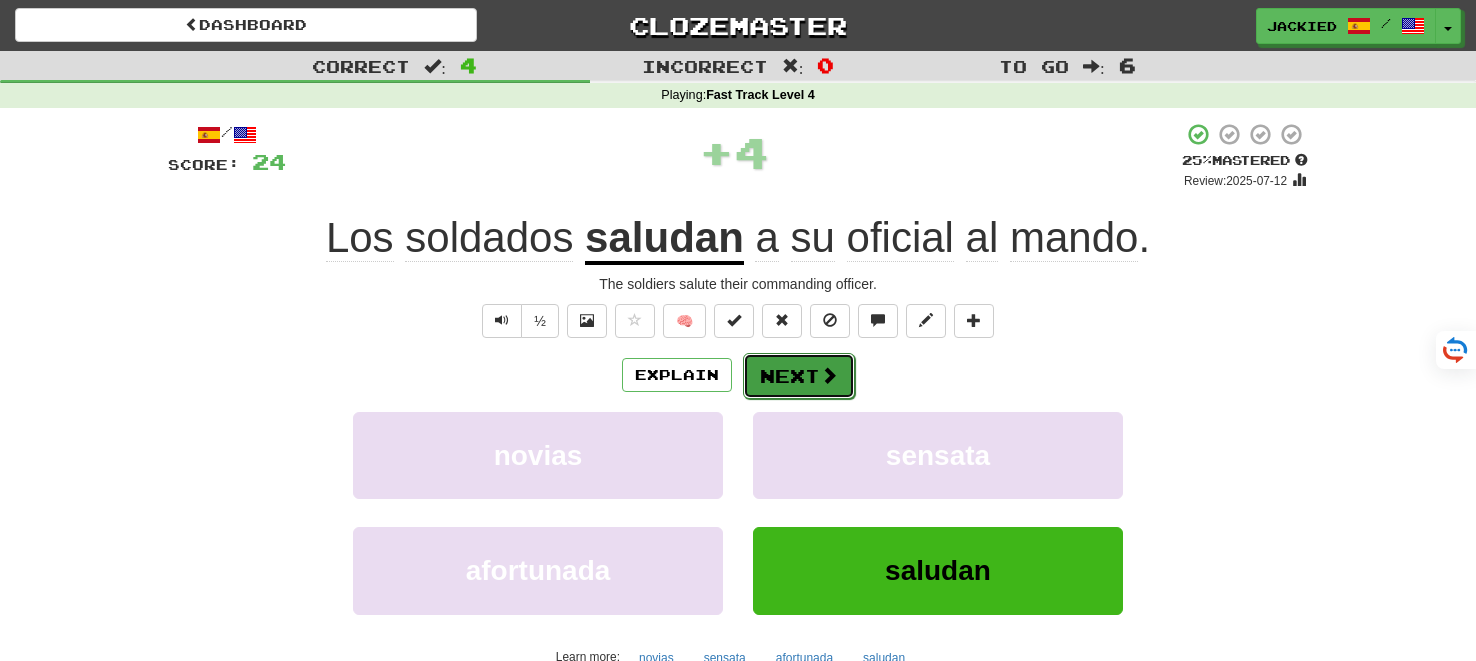 click on "Next" at bounding box center (799, 376) 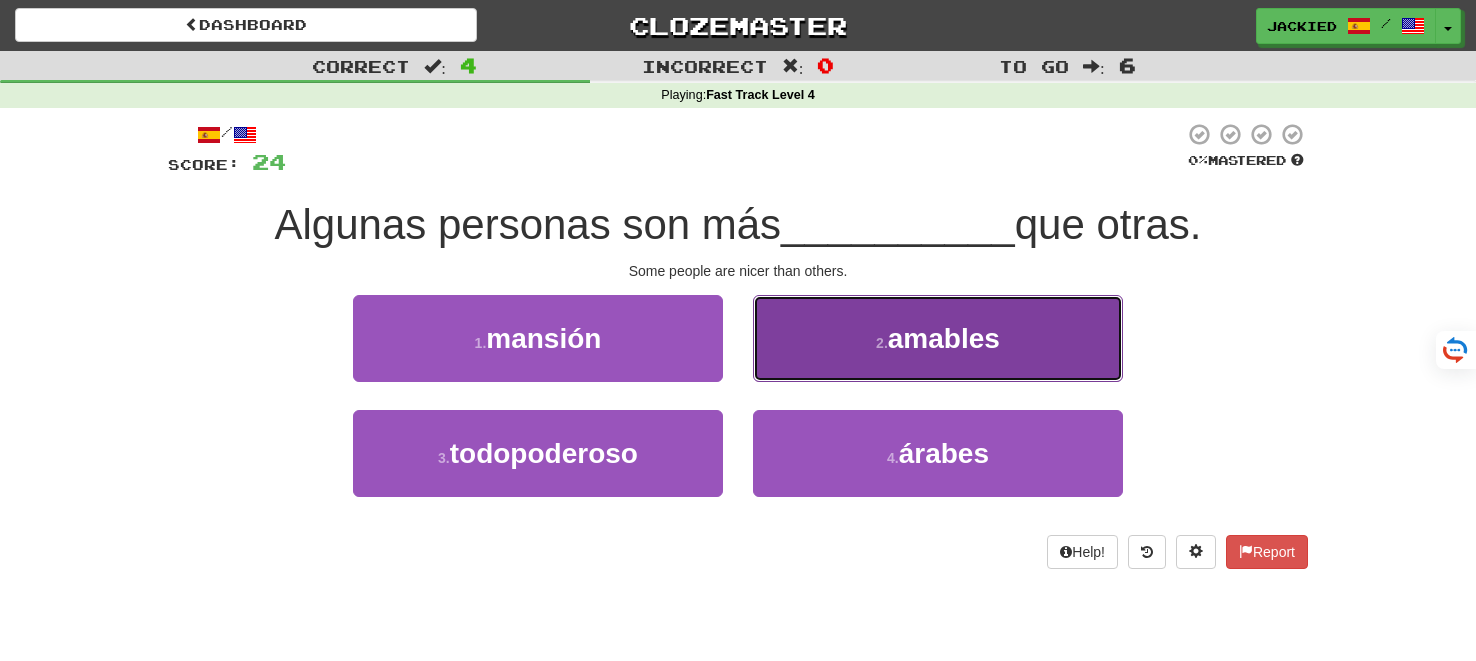 click on "amables" at bounding box center [944, 338] 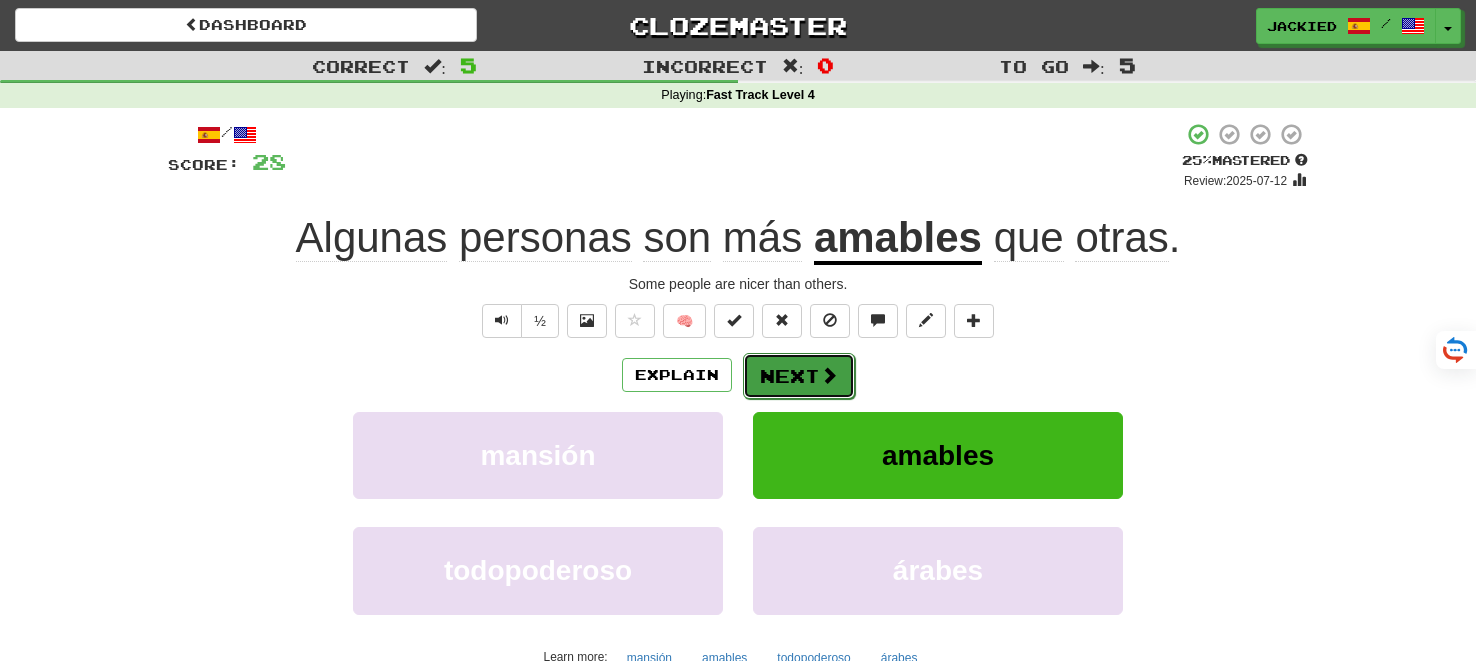click on "Next" at bounding box center (799, 376) 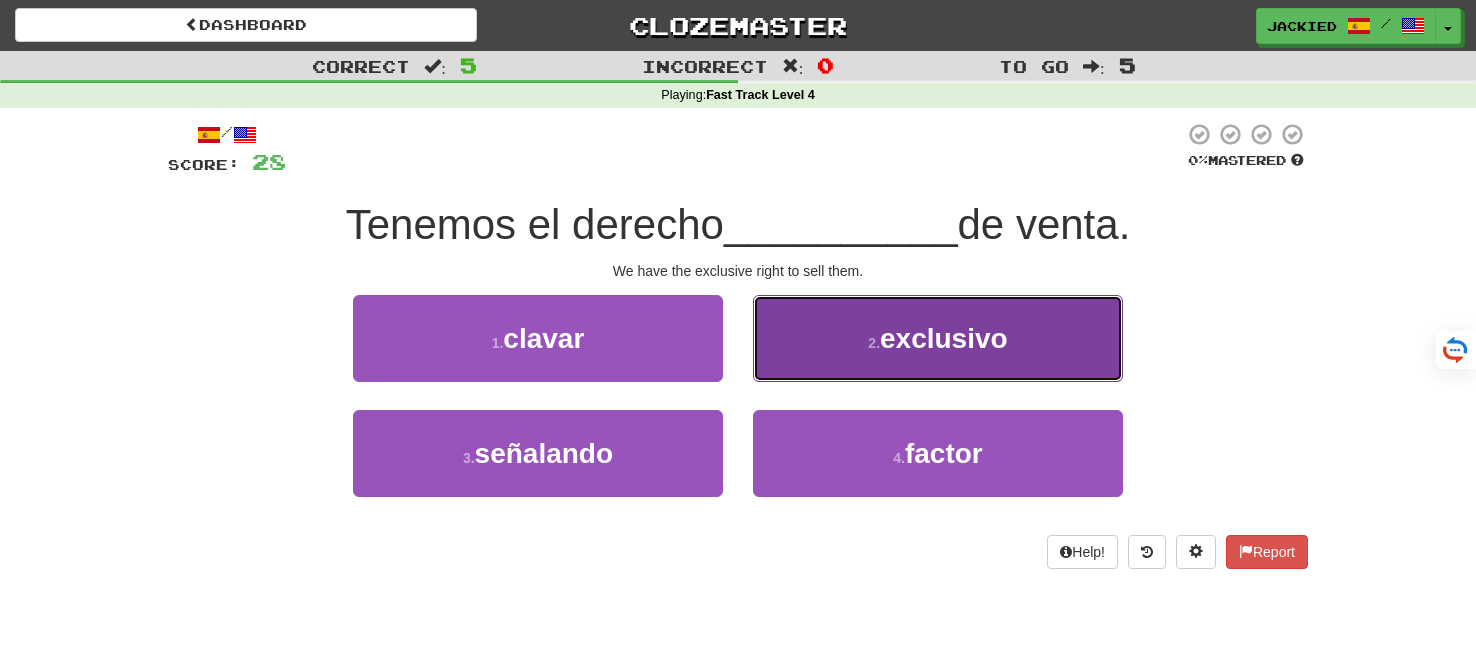 click on "2 ." at bounding box center (874, 343) 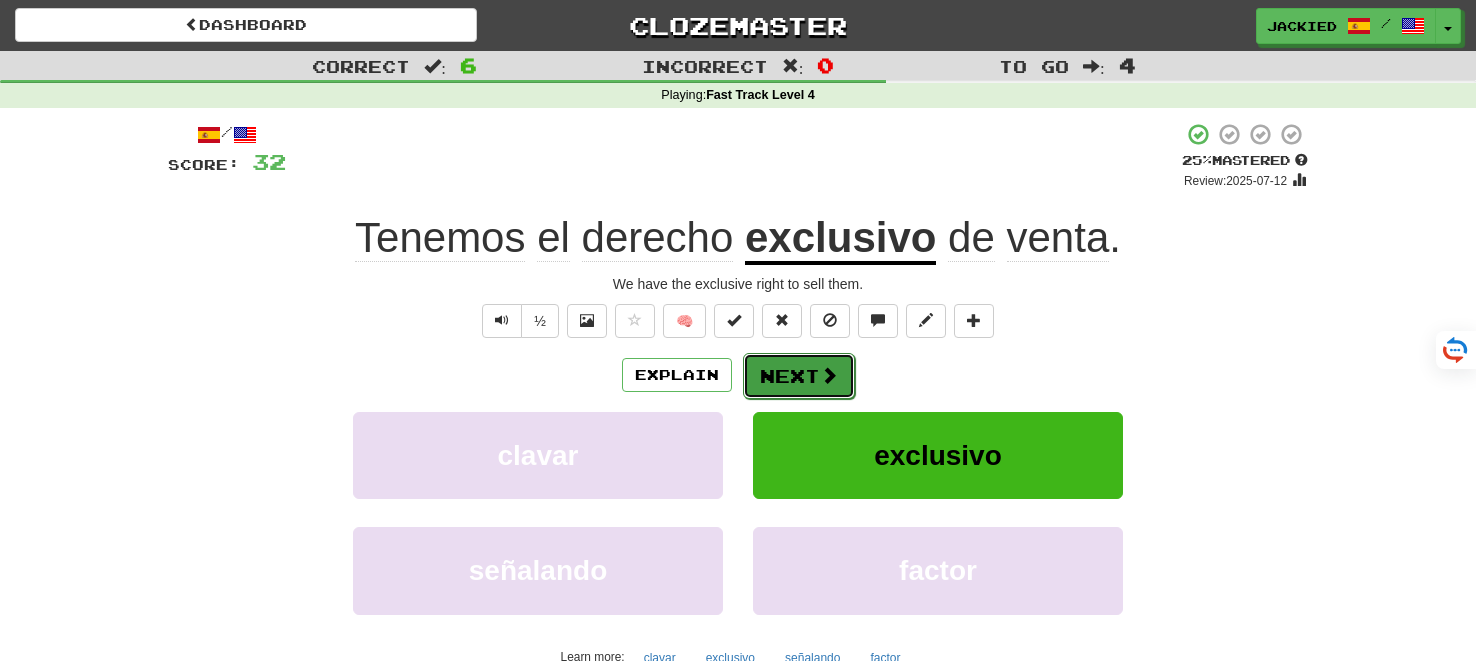click on "Next" at bounding box center (799, 376) 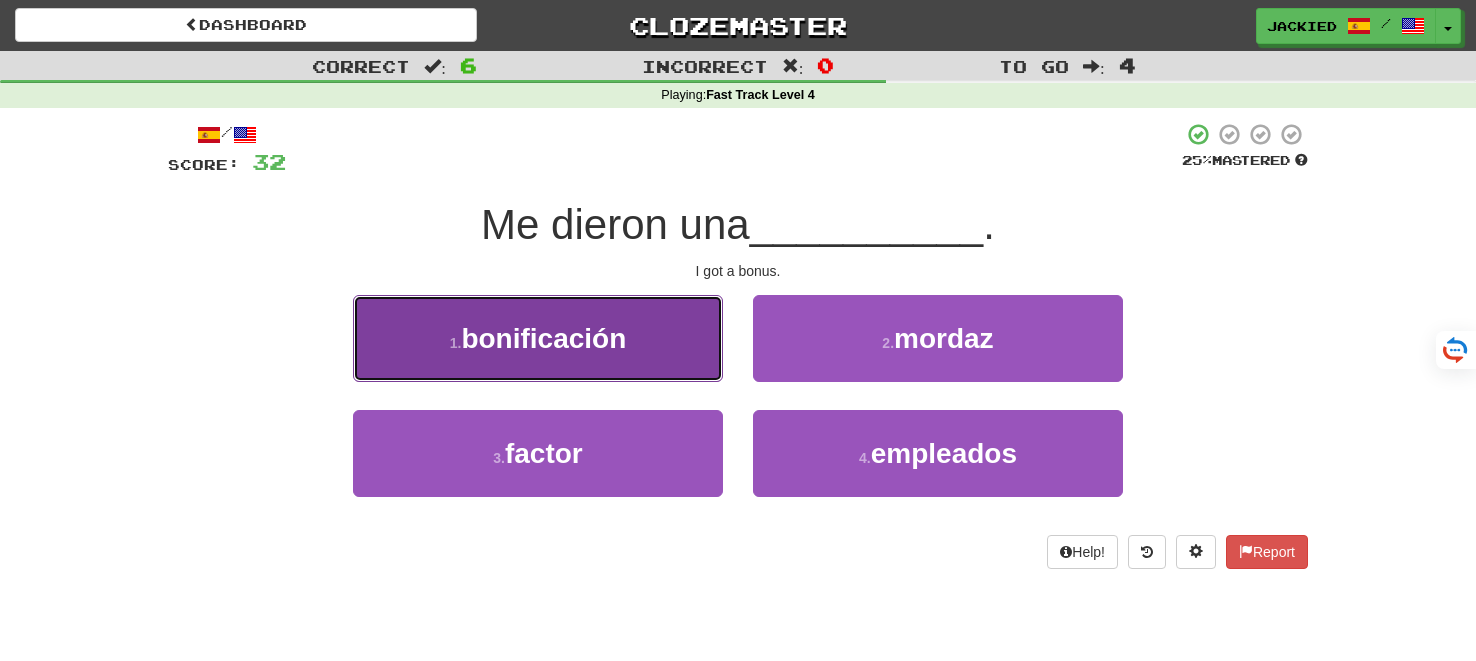 click on "1 .  bonificación" at bounding box center (538, 338) 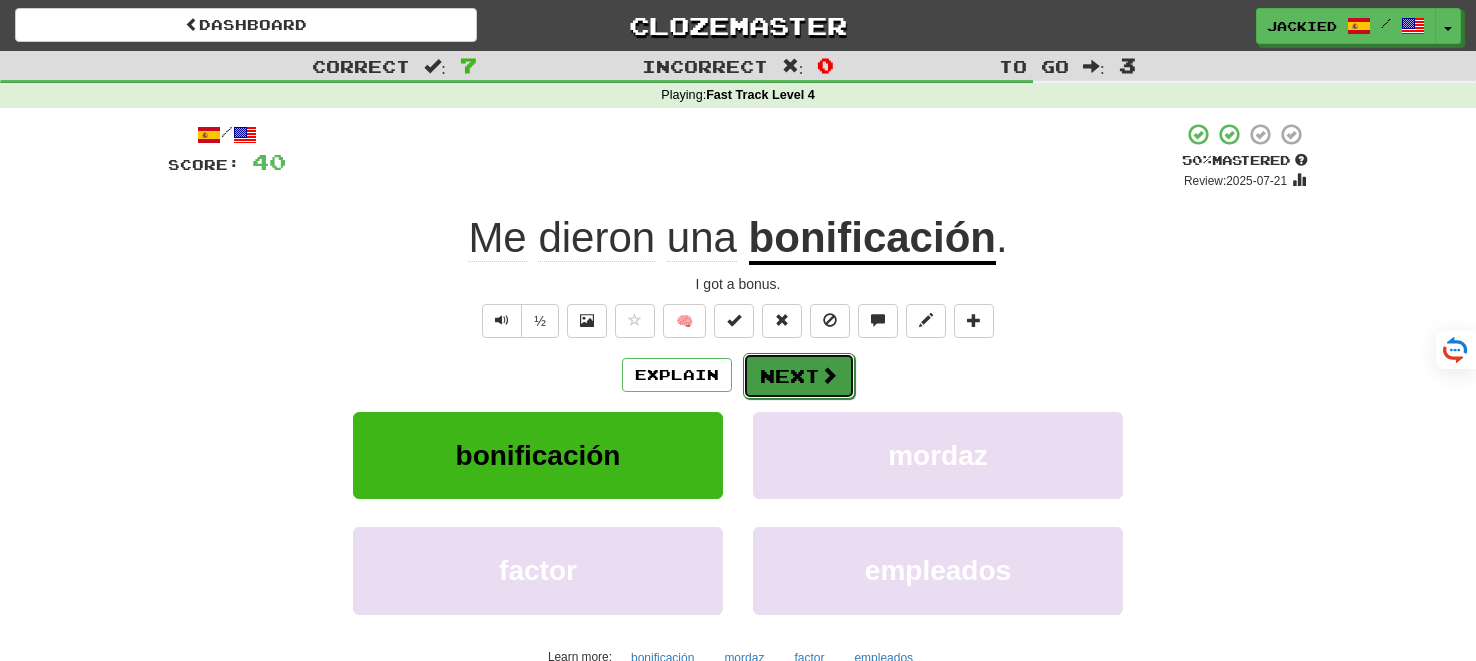 click on "Next" at bounding box center [799, 376] 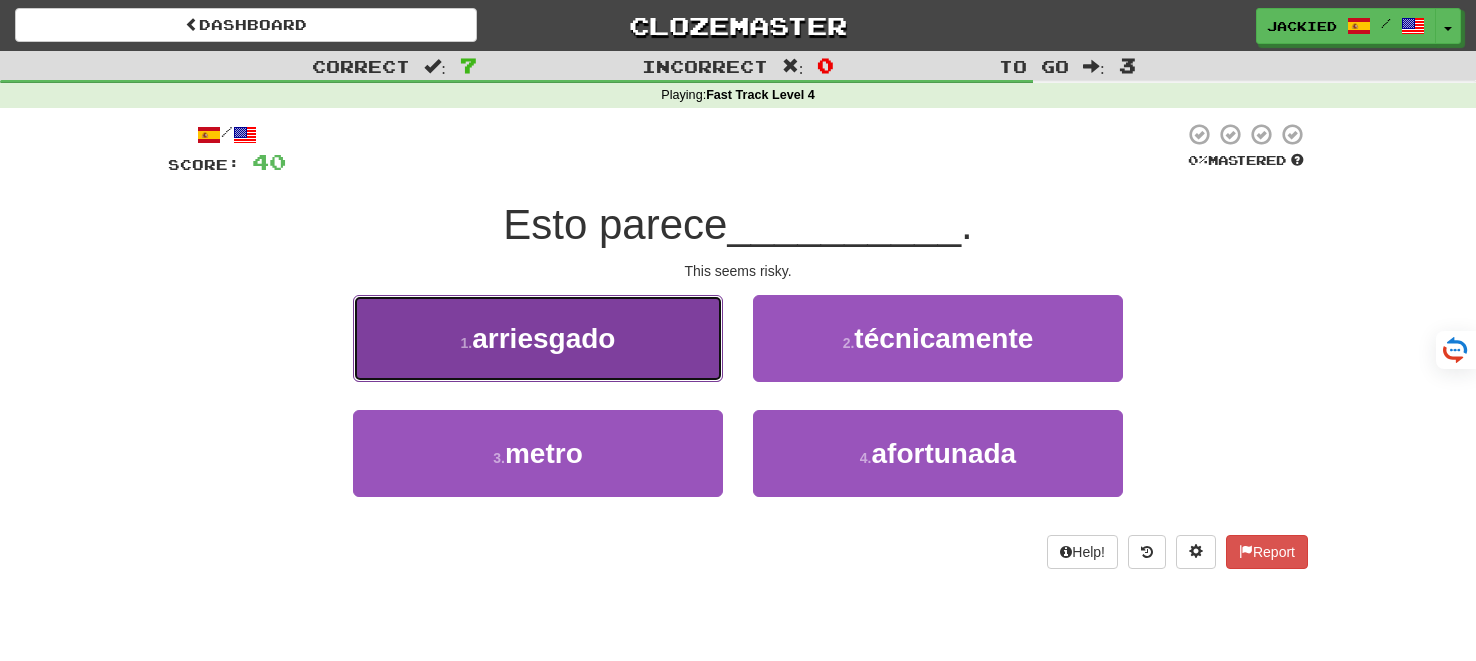 click on "1 .  arriesgado" at bounding box center (538, 338) 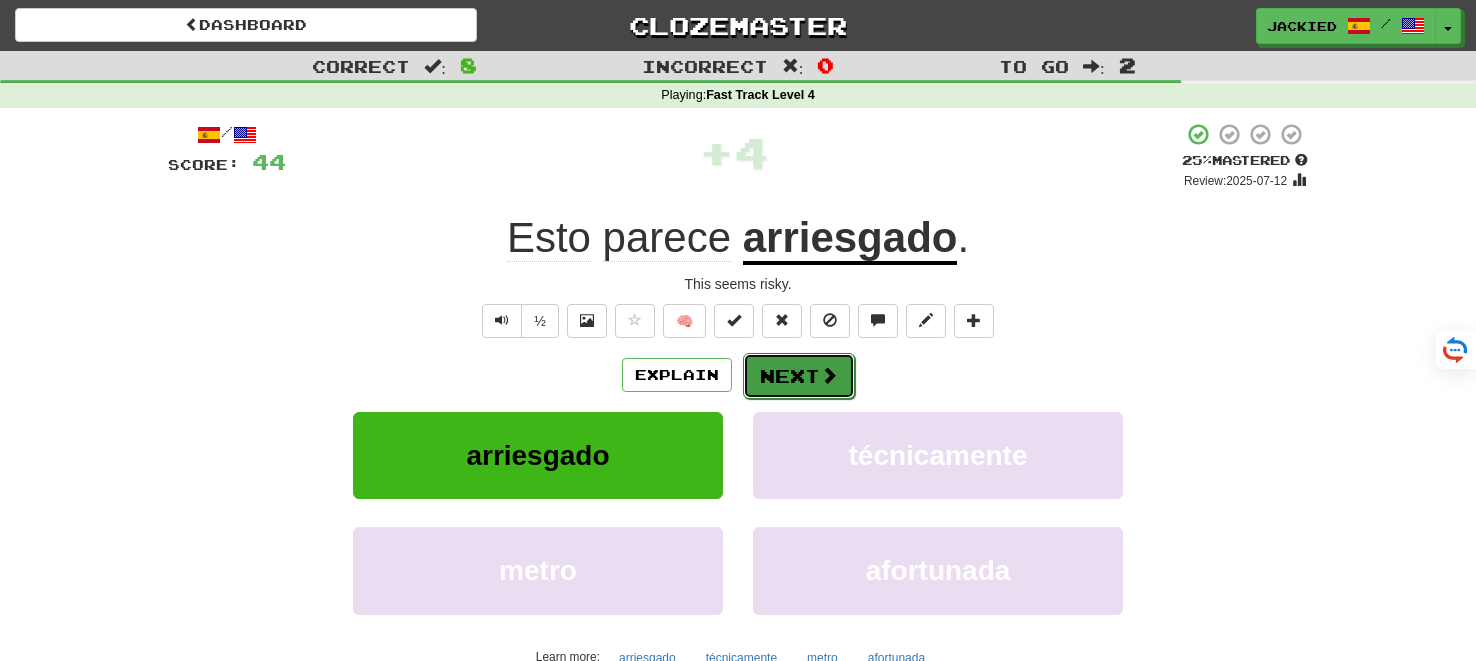 click on "Next" at bounding box center [799, 376] 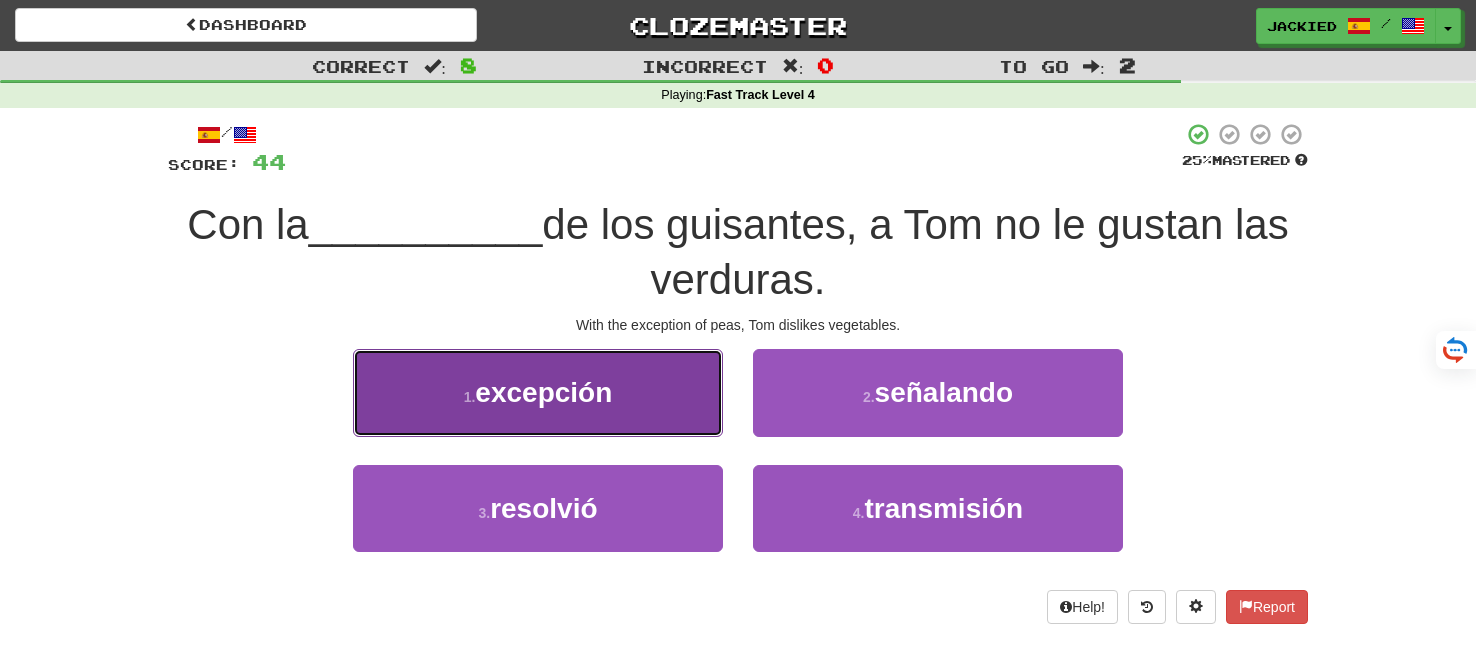 click on "1 .  excepción" at bounding box center [538, 392] 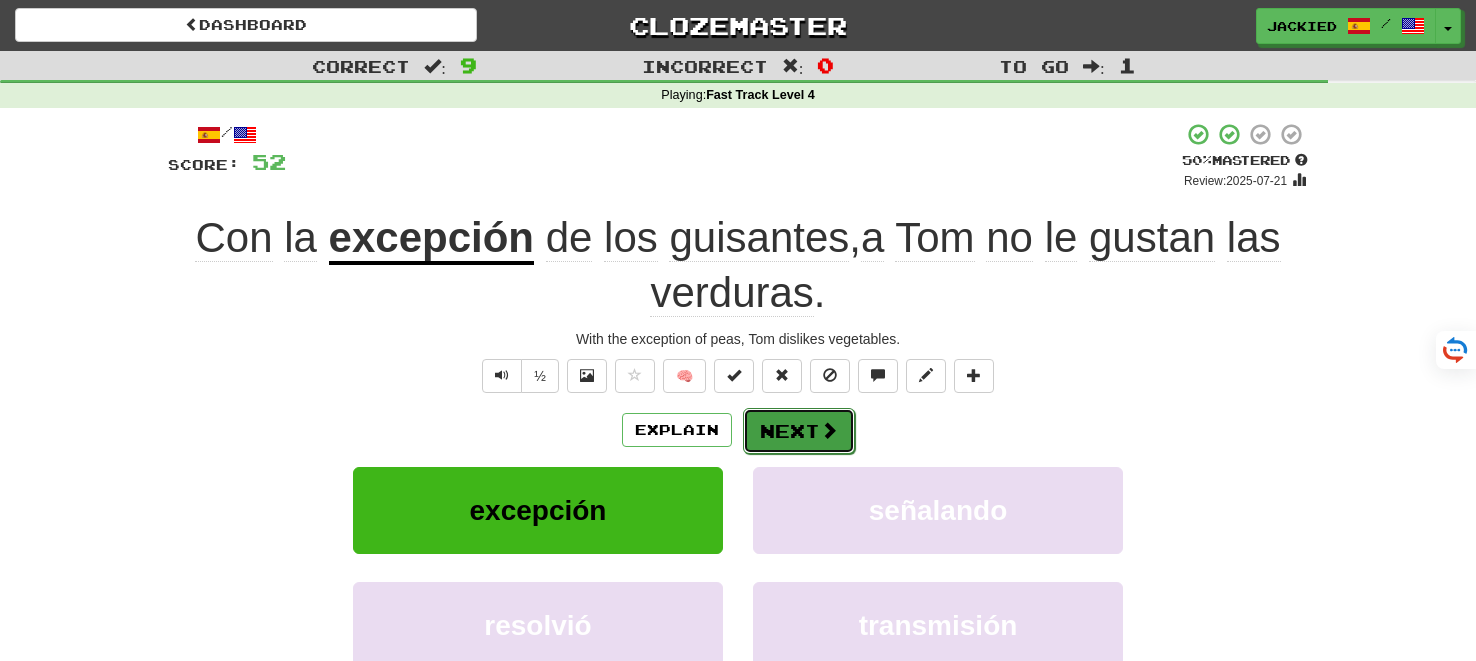 click on "Next" at bounding box center (799, 431) 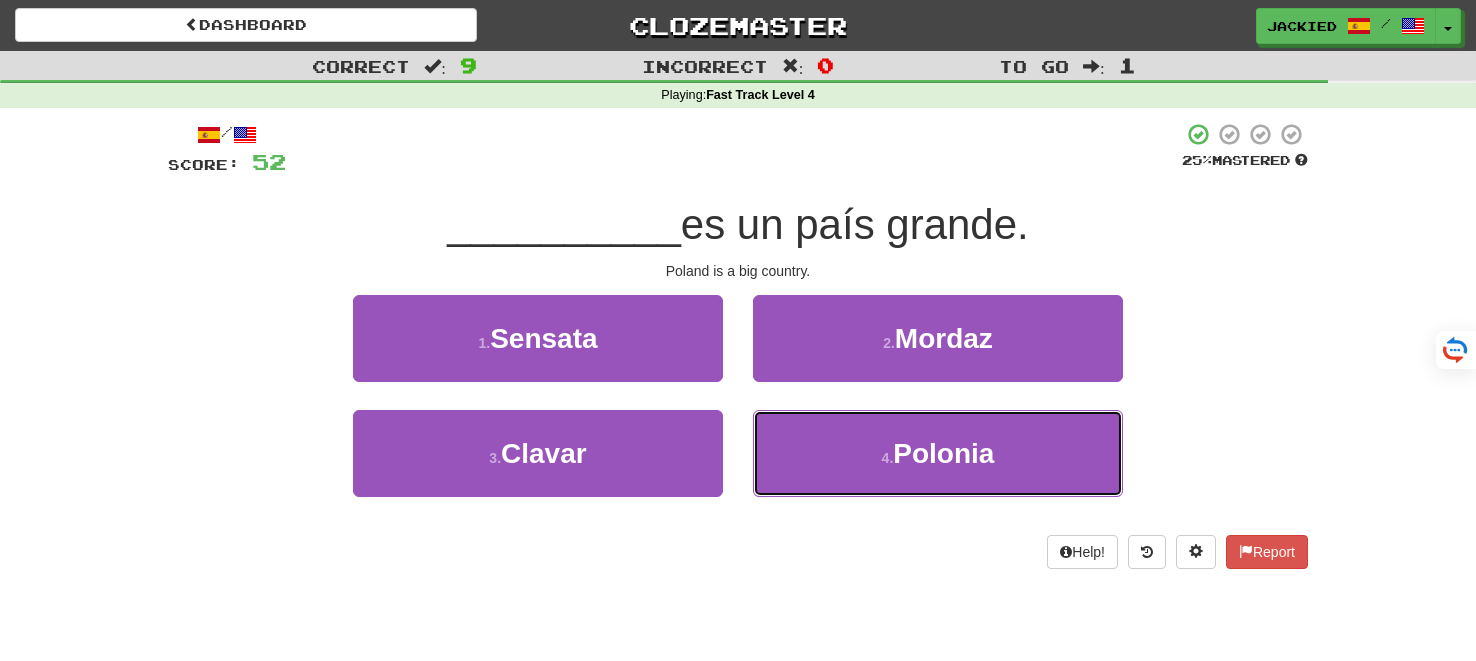 click on "4 .  Polonia" at bounding box center [938, 453] 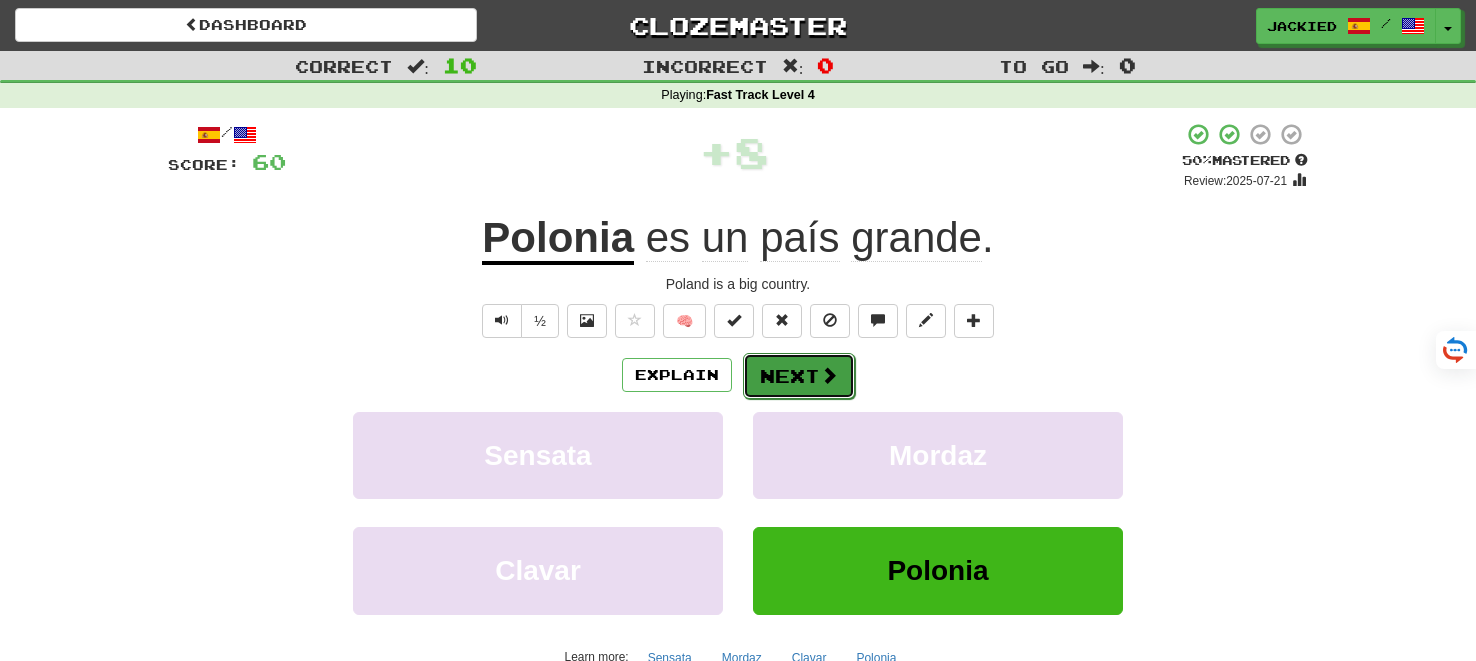 click on "Next" at bounding box center (799, 376) 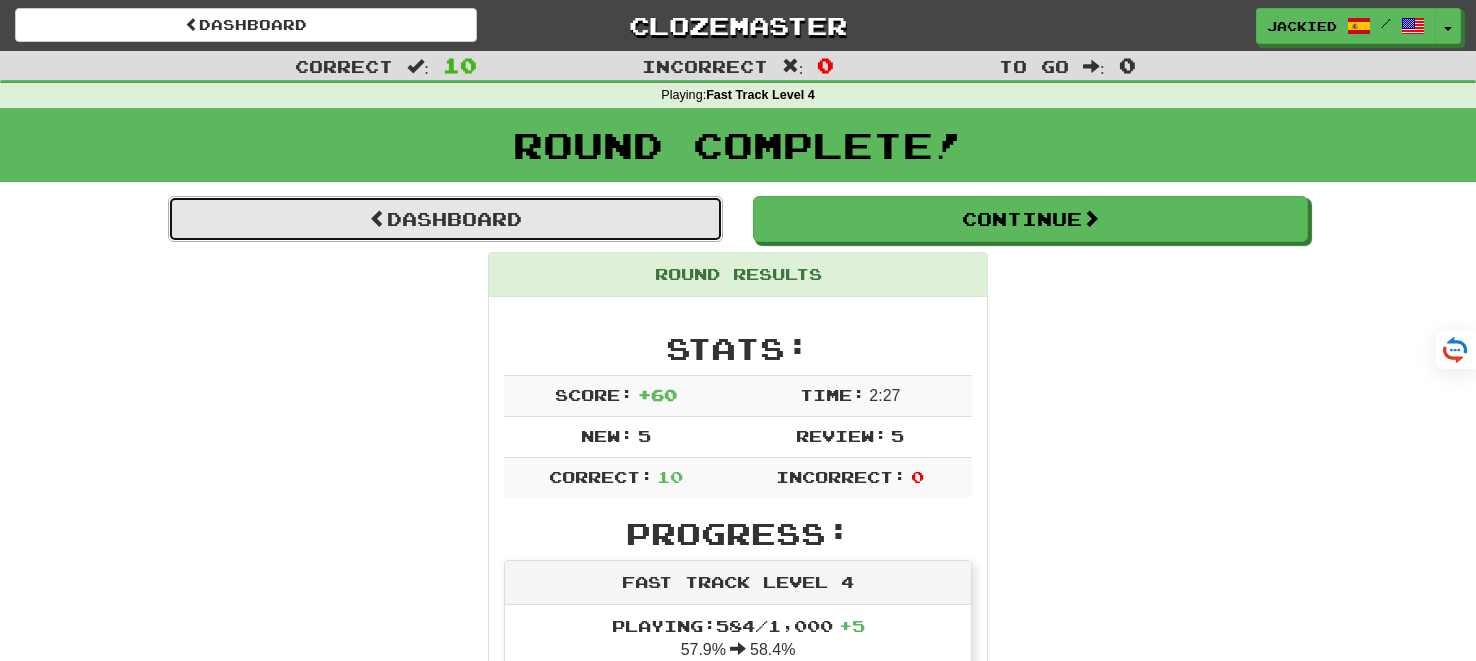 click on "Dashboard" at bounding box center [445, 219] 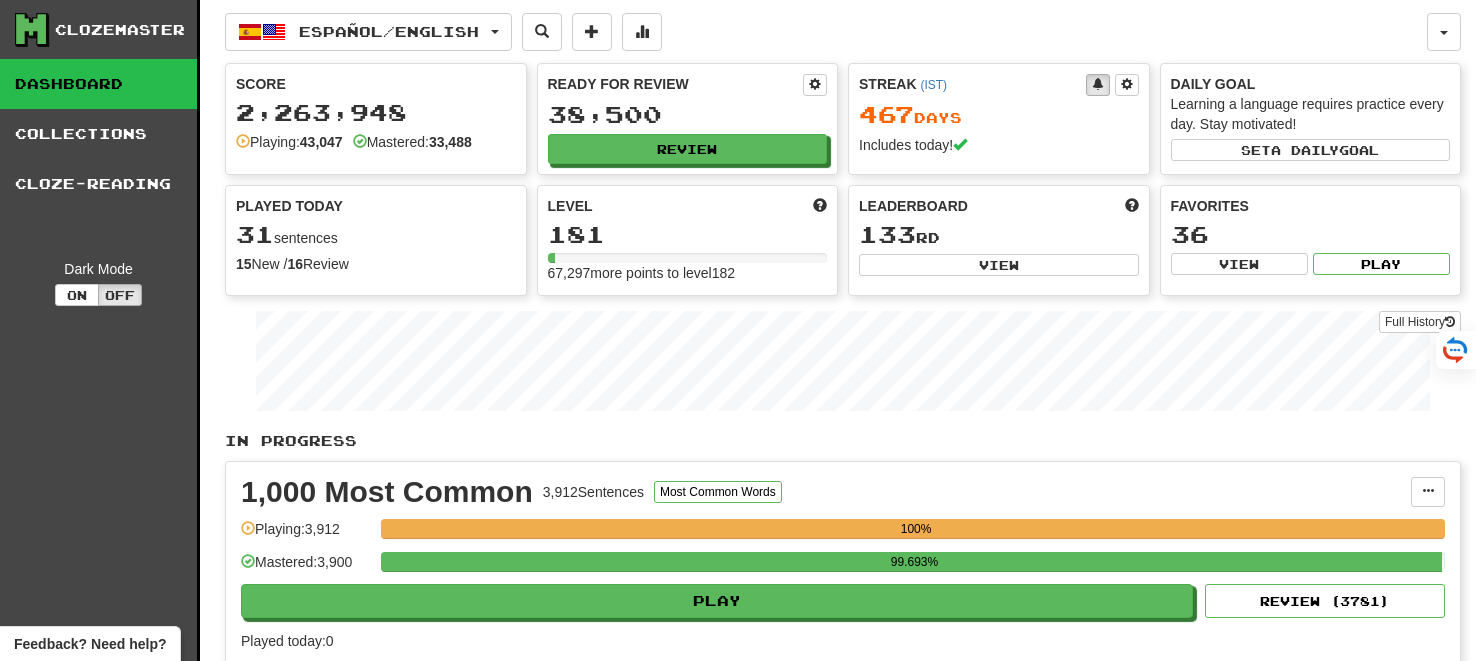 scroll, scrollTop: 0, scrollLeft: 0, axis: both 